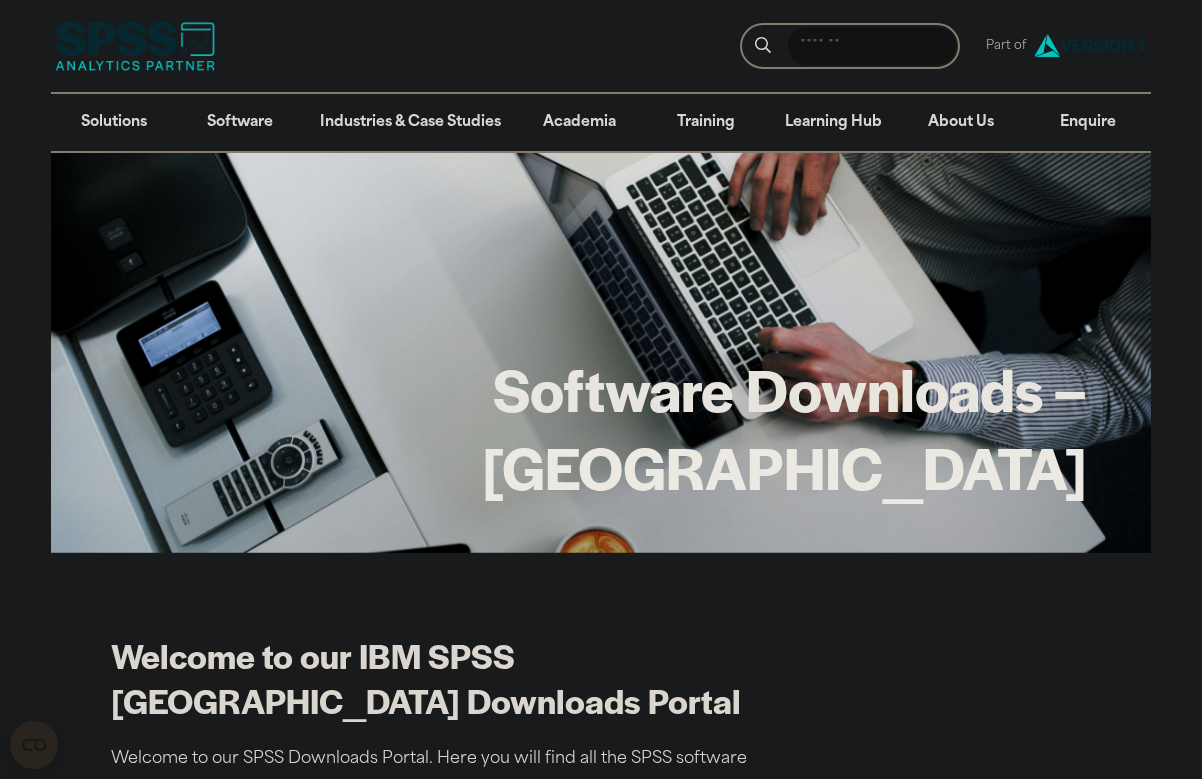 scroll, scrollTop: 2496, scrollLeft: 0, axis: vertical 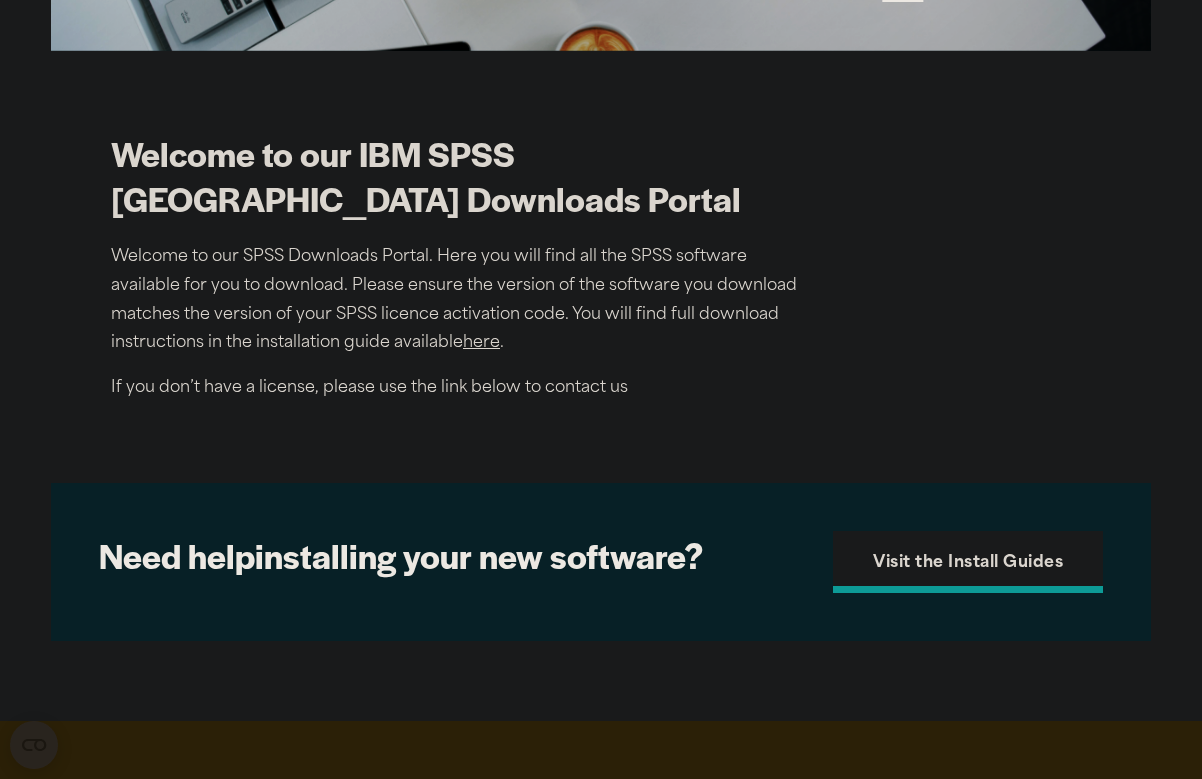 click on "Visit the Install Guides" at bounding box center (968, 562) 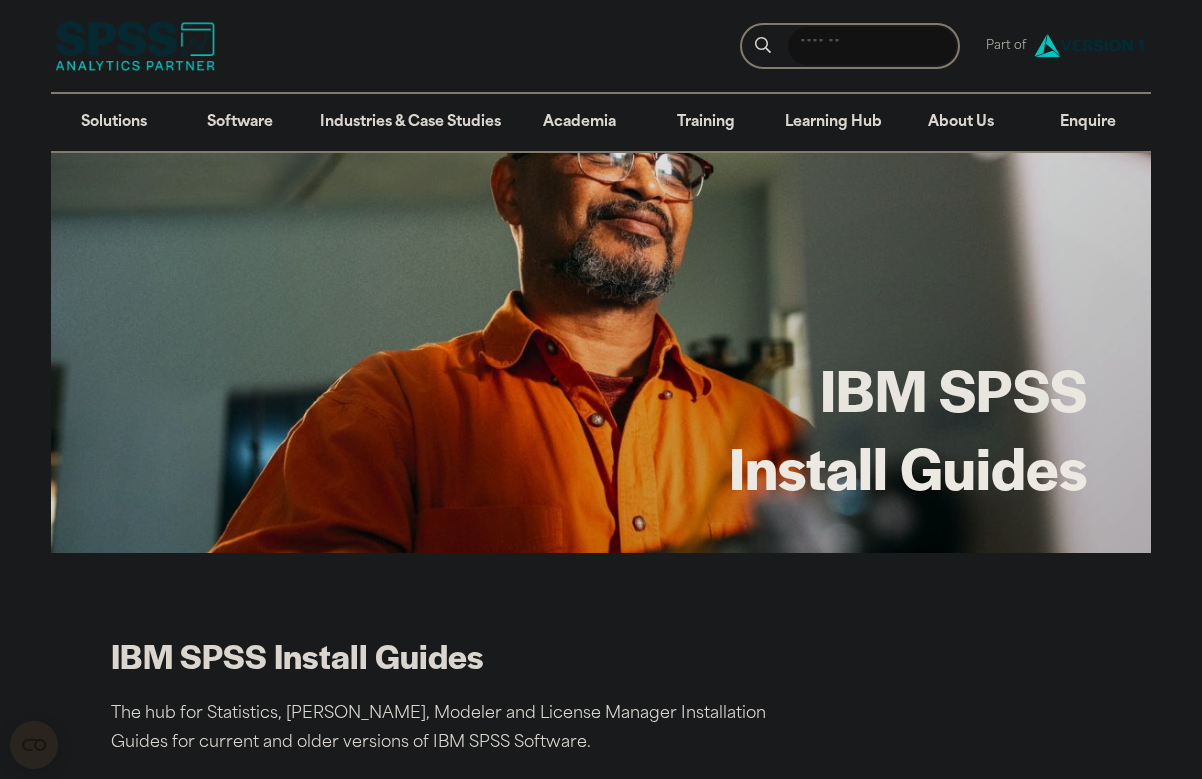 scroll, scrollTop: 0, scrollLeft: 0, axis: both 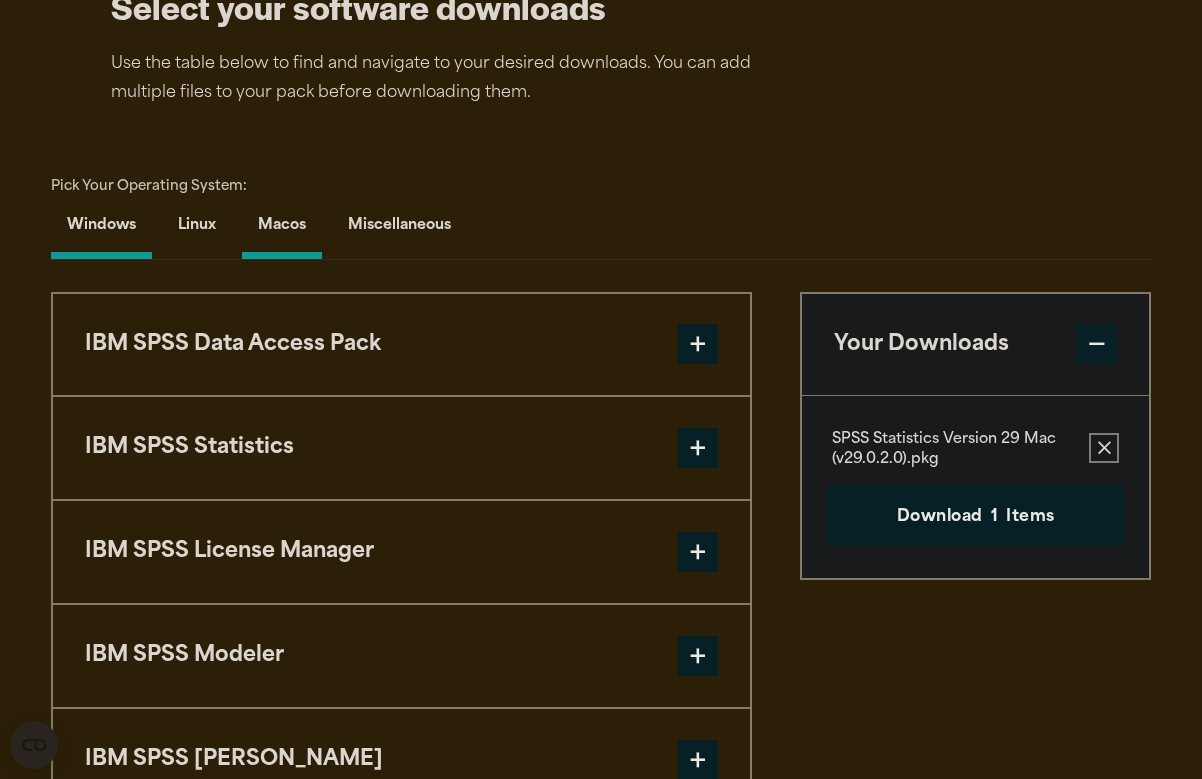 click on "Macos" at bounding box center [282, 230] 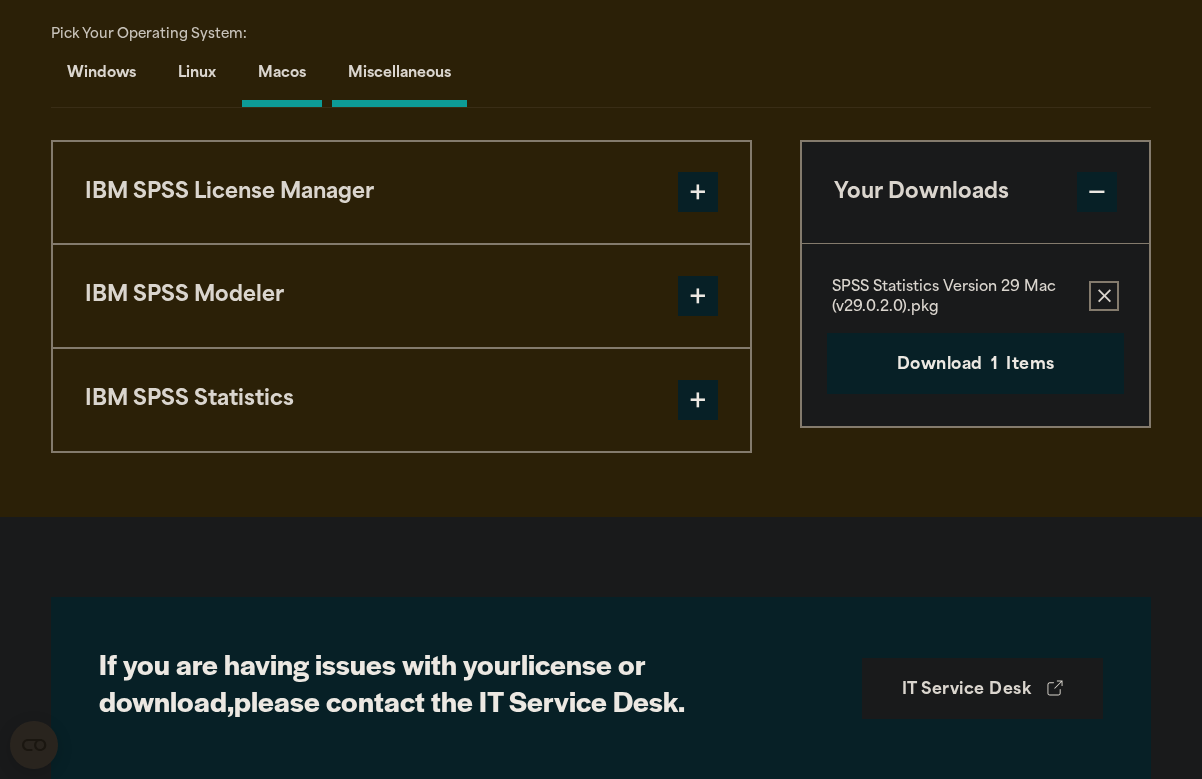 scroll, scrollTop: 1472, scrollLeft: 0, axis: vertical 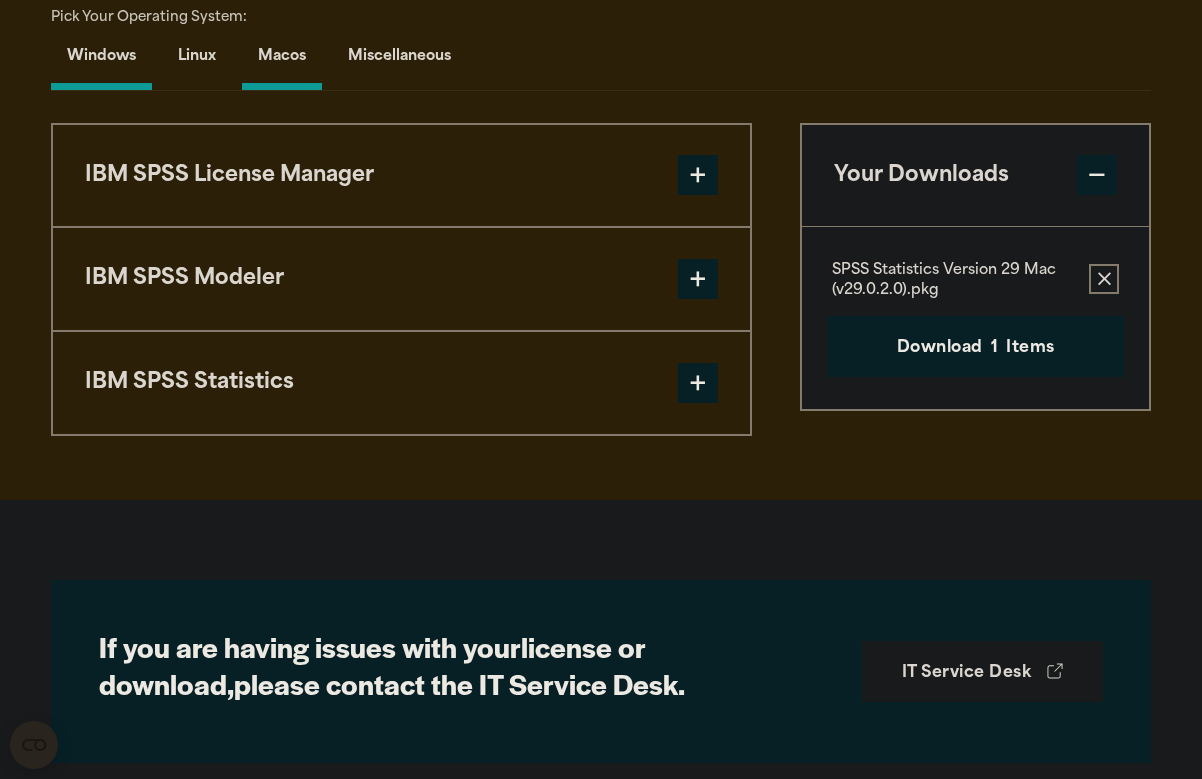 click on "Windows" at bounding box center [101, 61] 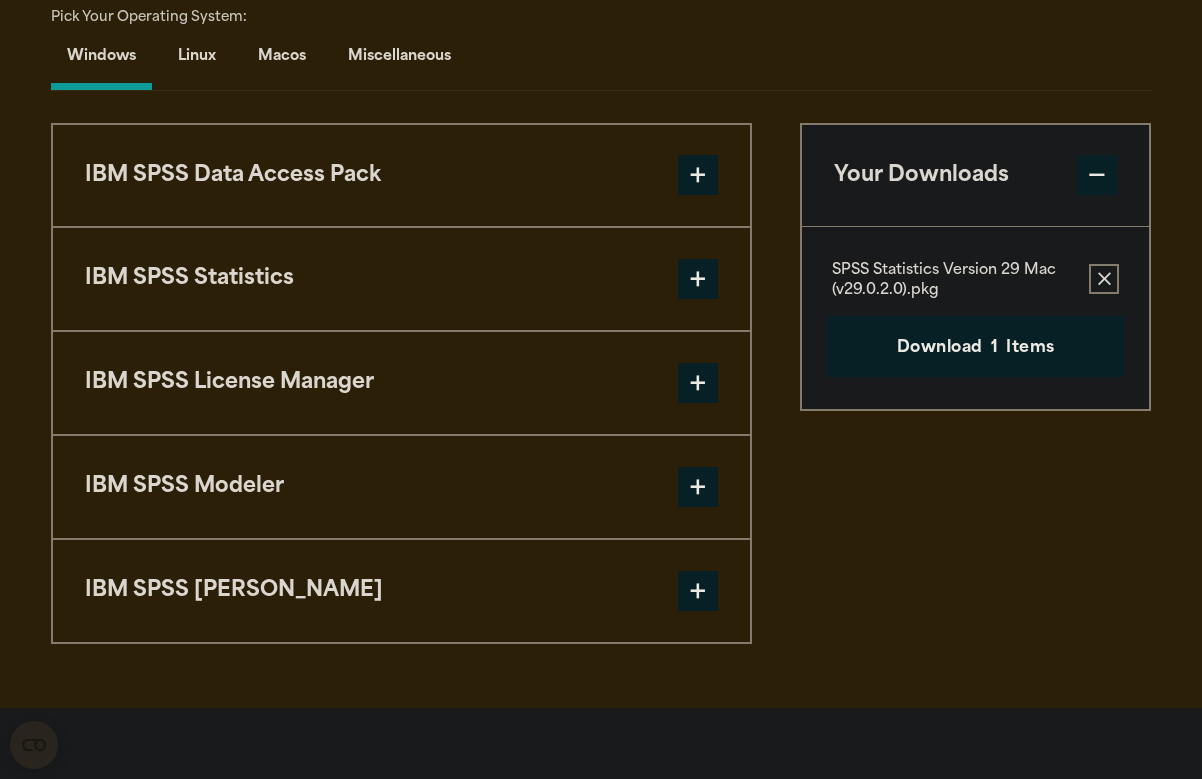 click on "IBM SPSS Data Access Pack" at bounding box center [401, 176] 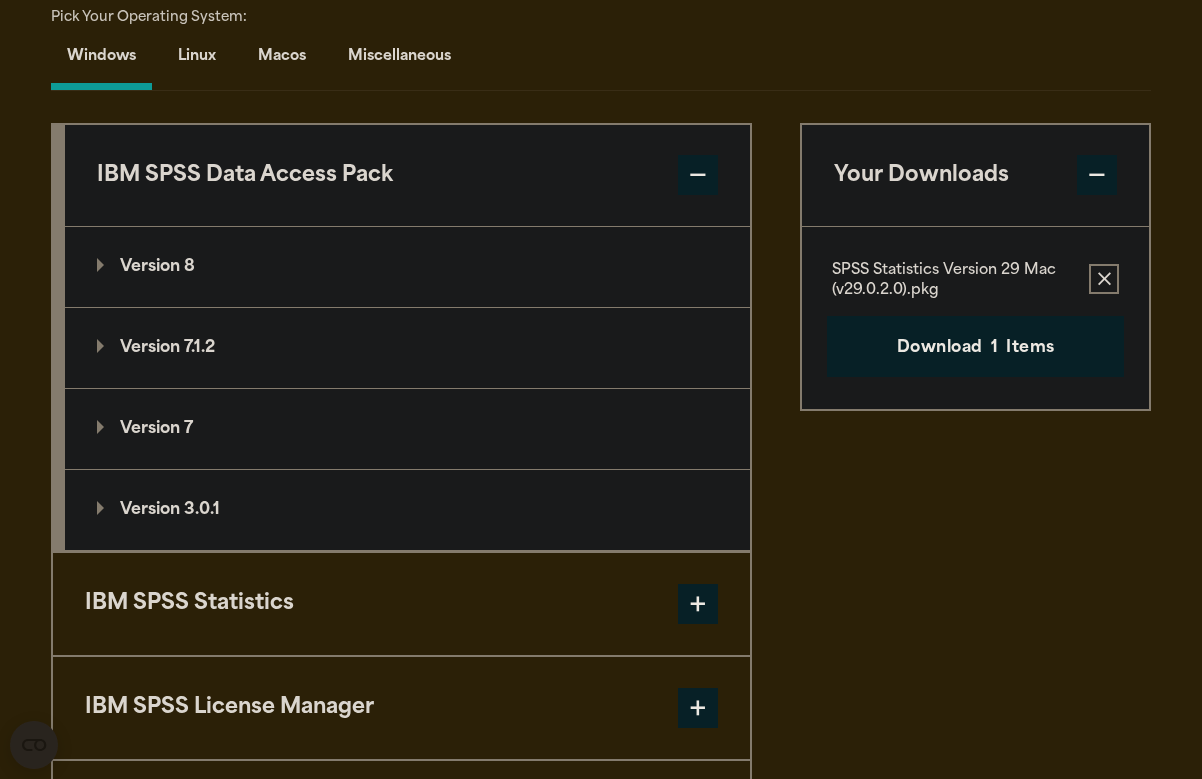 click on "IBM SPSS Data Access Pack" at bounding box center [407, 176] 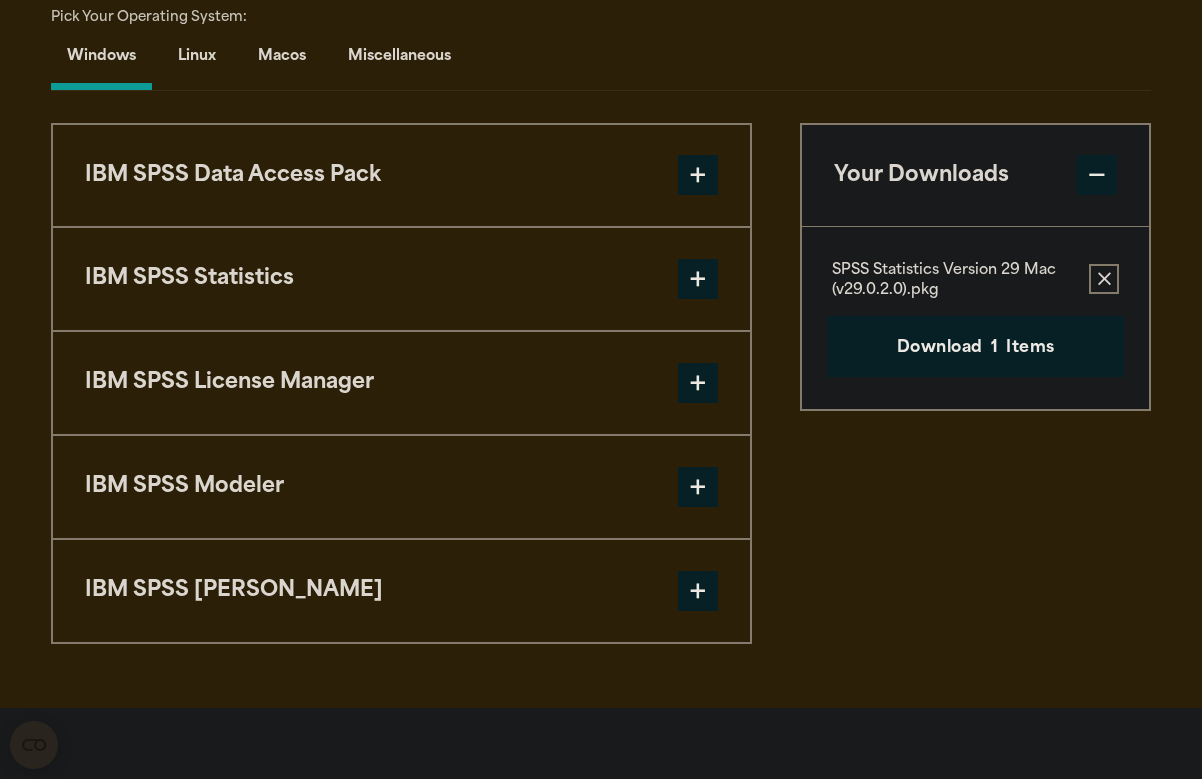 click on "IBM SPSS Statistics" at bounding box center [401, 279] 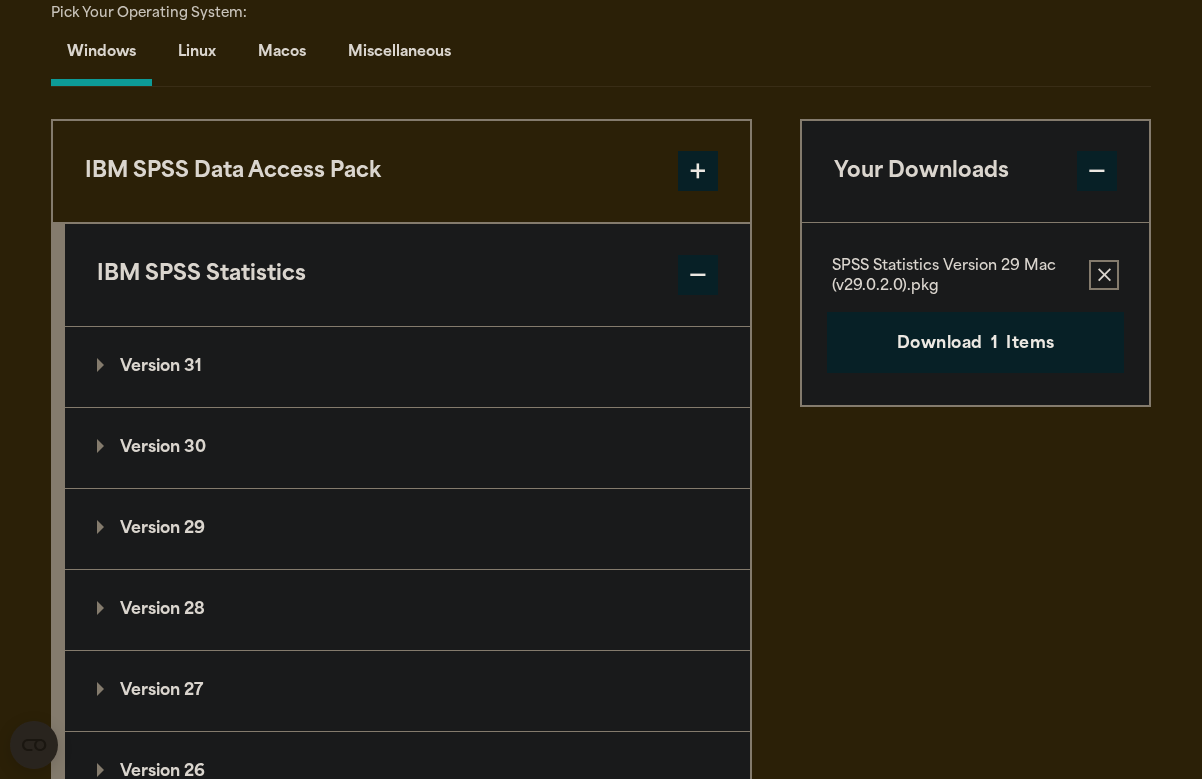 scroll, scrollTop: 1452, scrollLeft: 0, axis: vertical 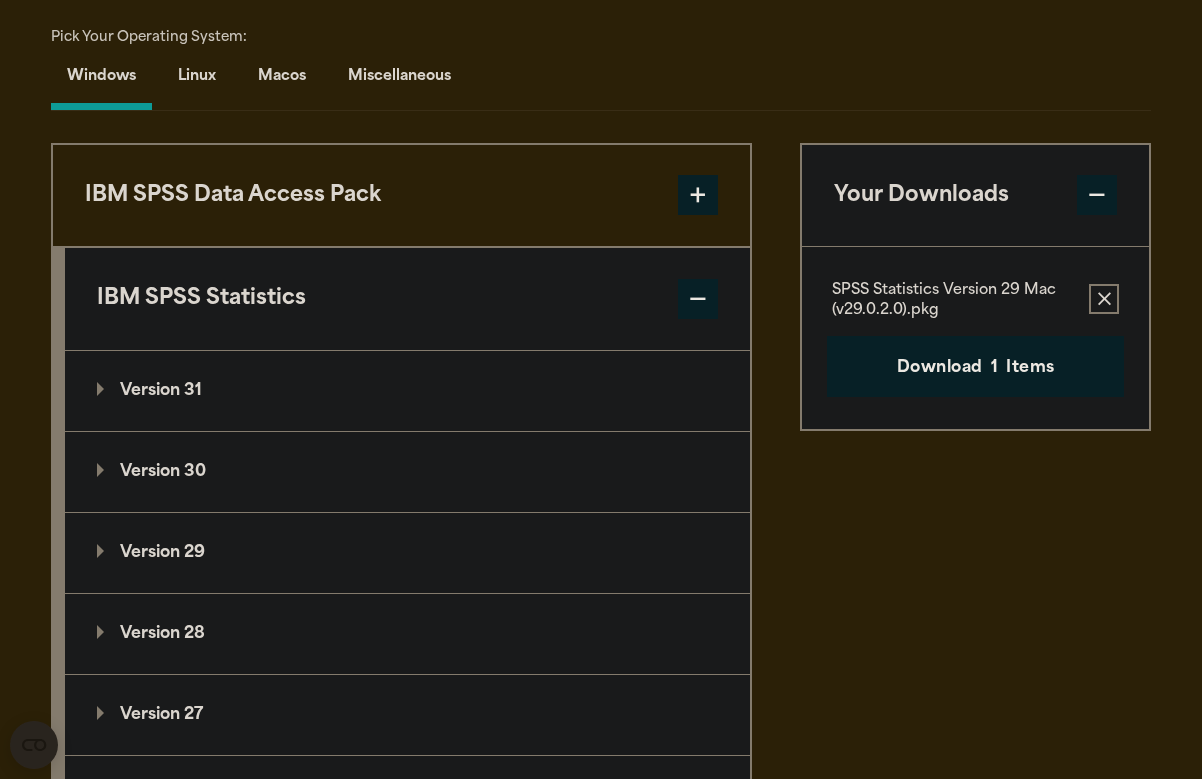 click on "IBM SPSS Statistics" at bounding box center (407, 299) 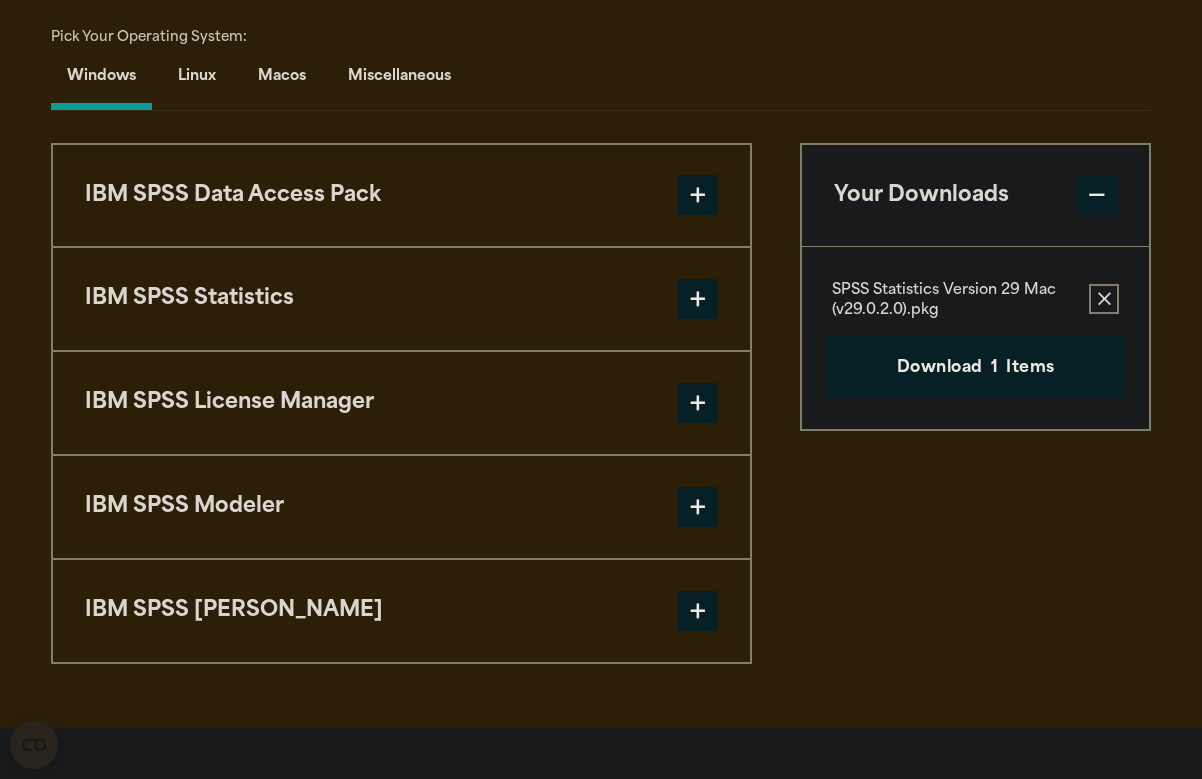 click on "IBM SPSS Data Access Pack" at bounding box center (401, 196) 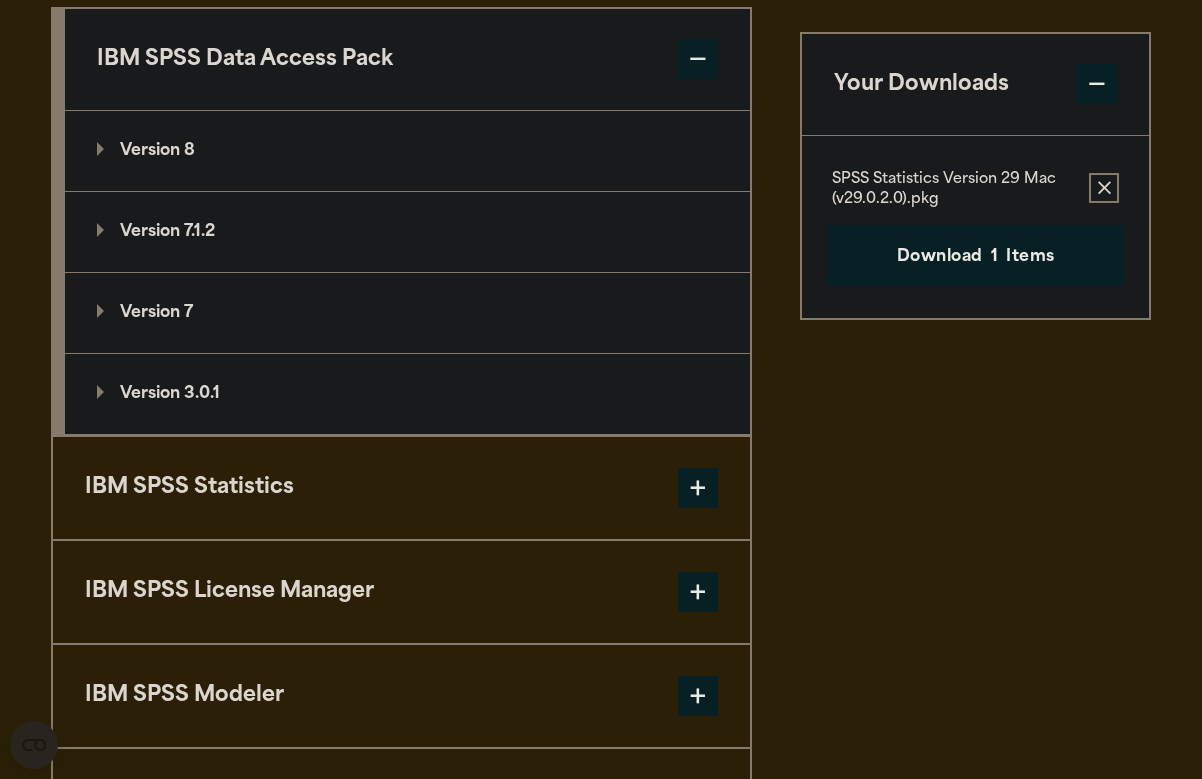 click on "IBM SPSS Data Access Pack" at bounding box center [407, 60] 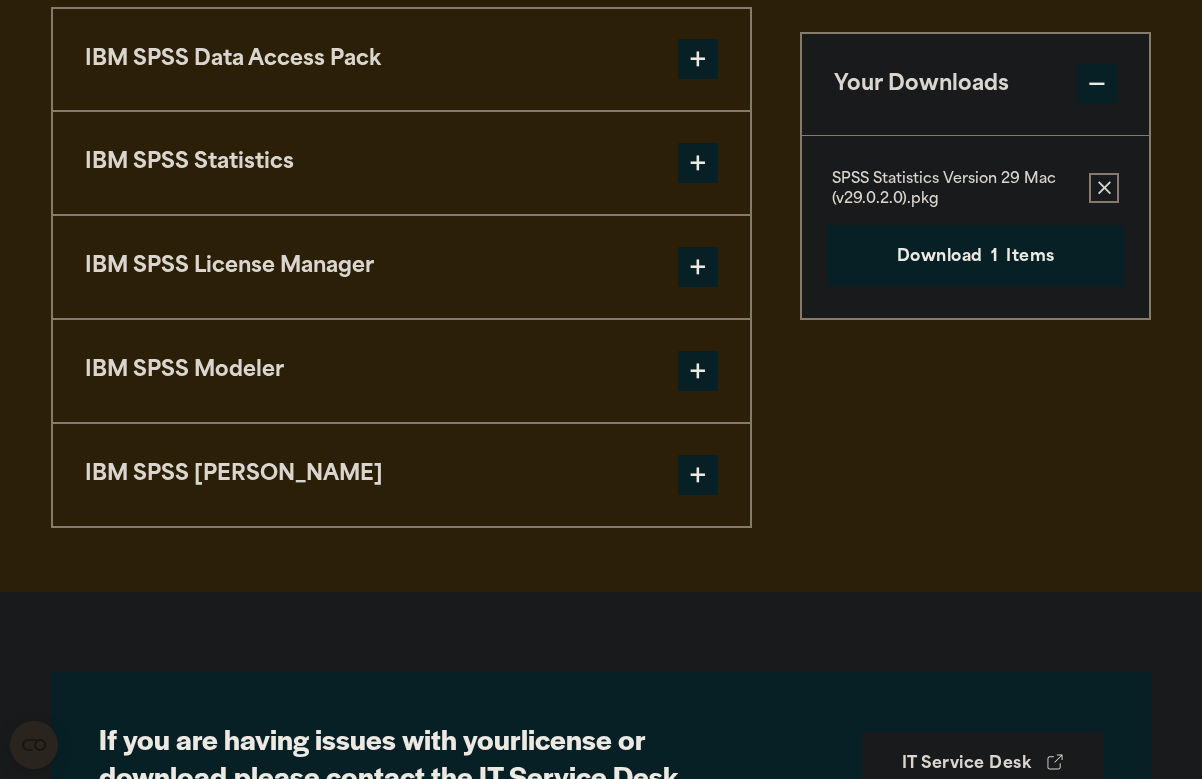 scroll, scrollTop: 1593, scrollLeft: 0, axis: vertical 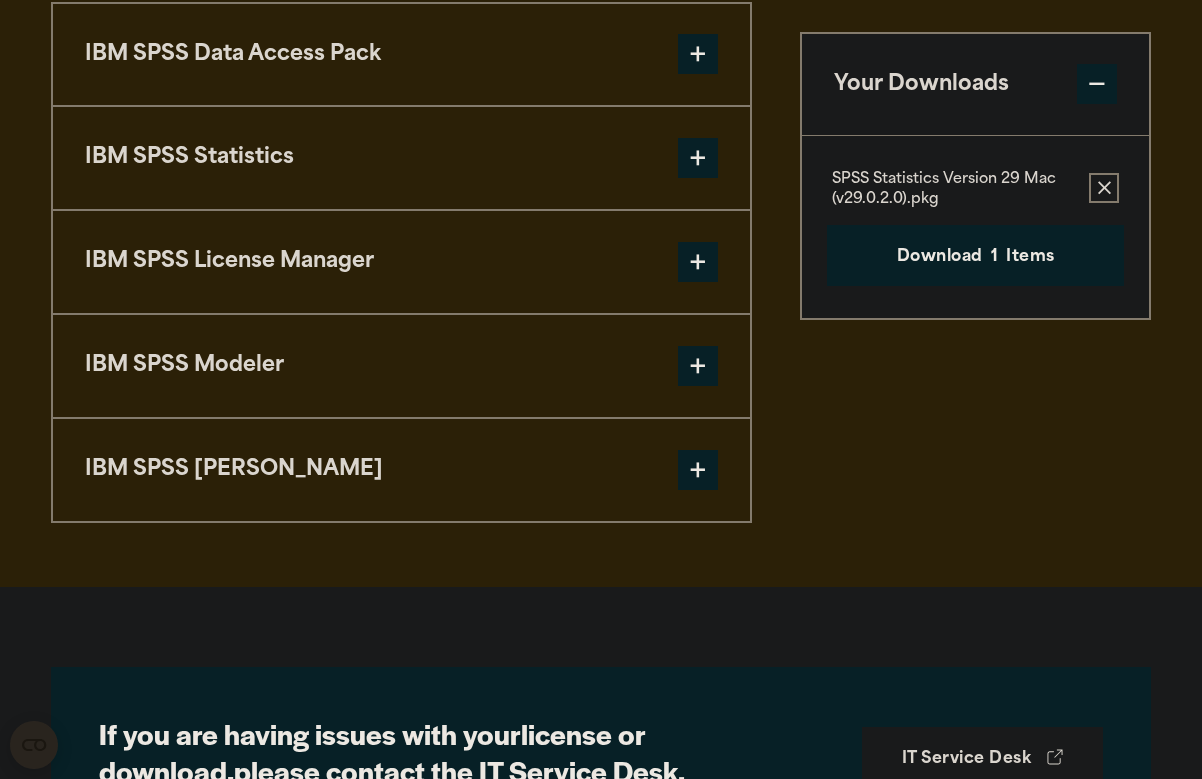 click on "IBM SPSS License Manager" at bounding box center (401, 262) 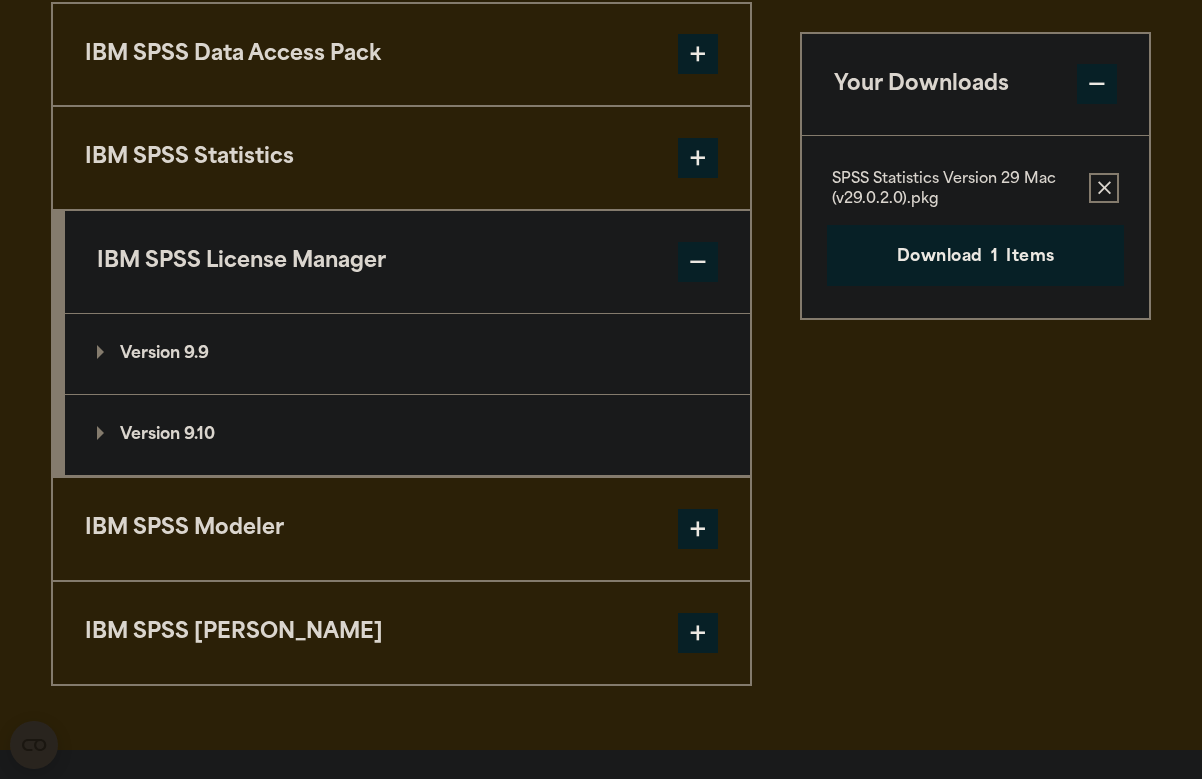 click on "IBM SPSS License Manager" at bounding box center (407, 262) 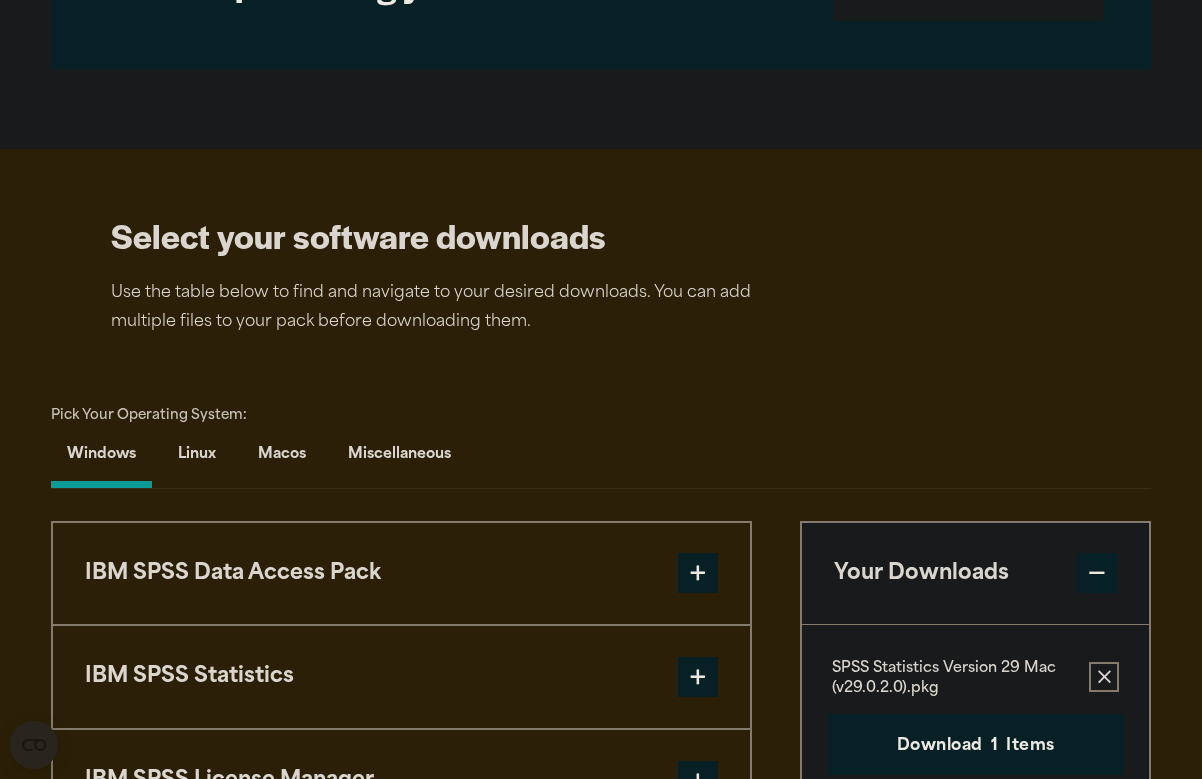 scroll, scrollTop: 1116, scrollLeft: 0, axis: vertical 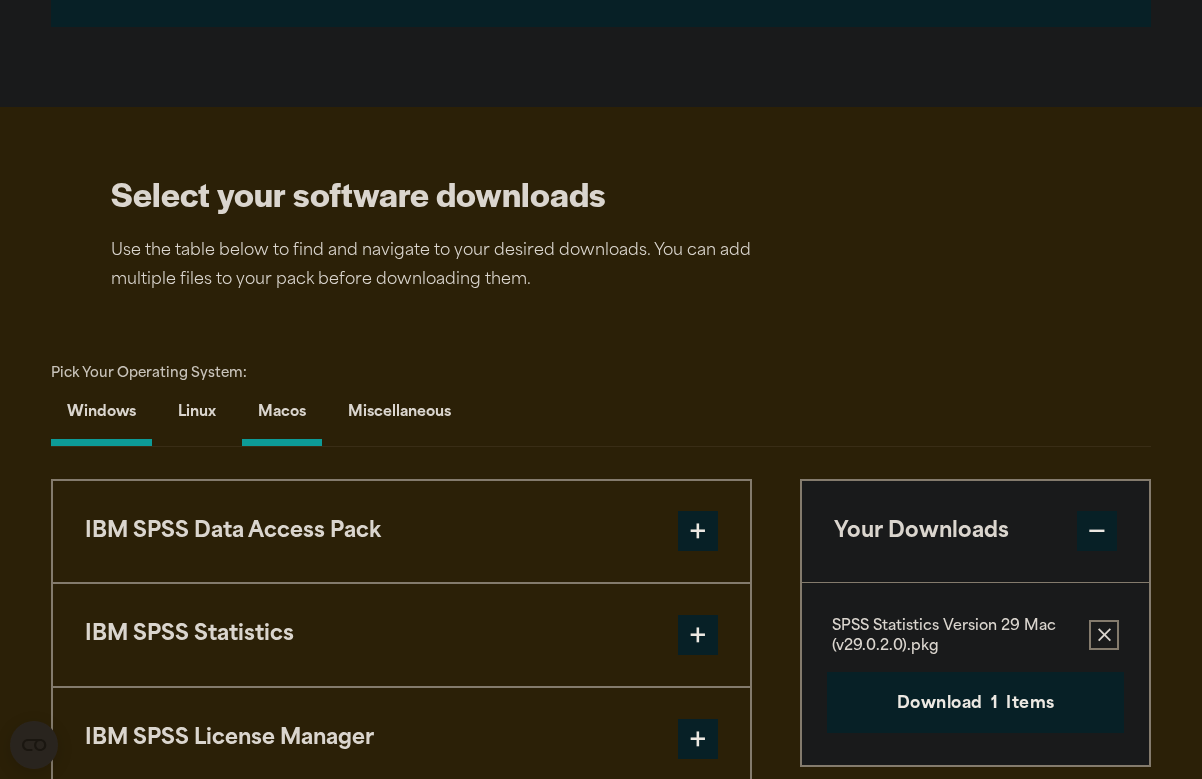 click on "Macos" at bounding box center (282, 417) 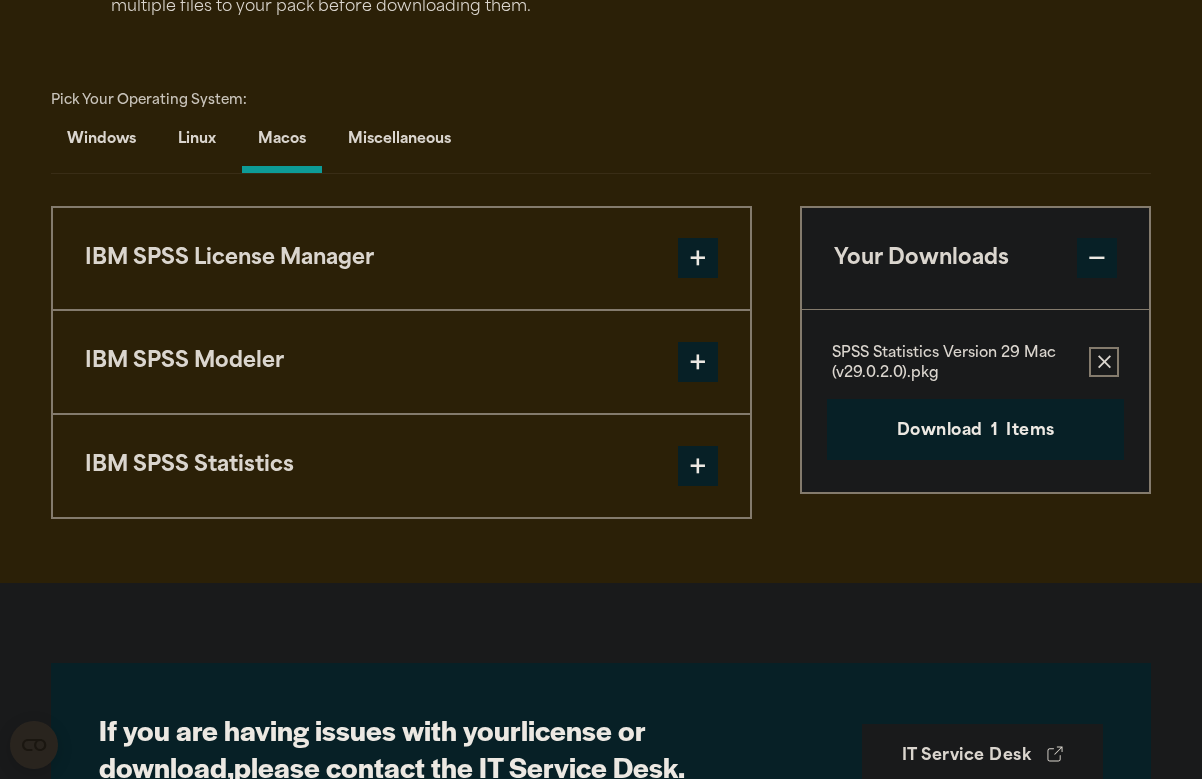 scroll, scrollTop: 1440, scrollLeft: 0, axis: vertical 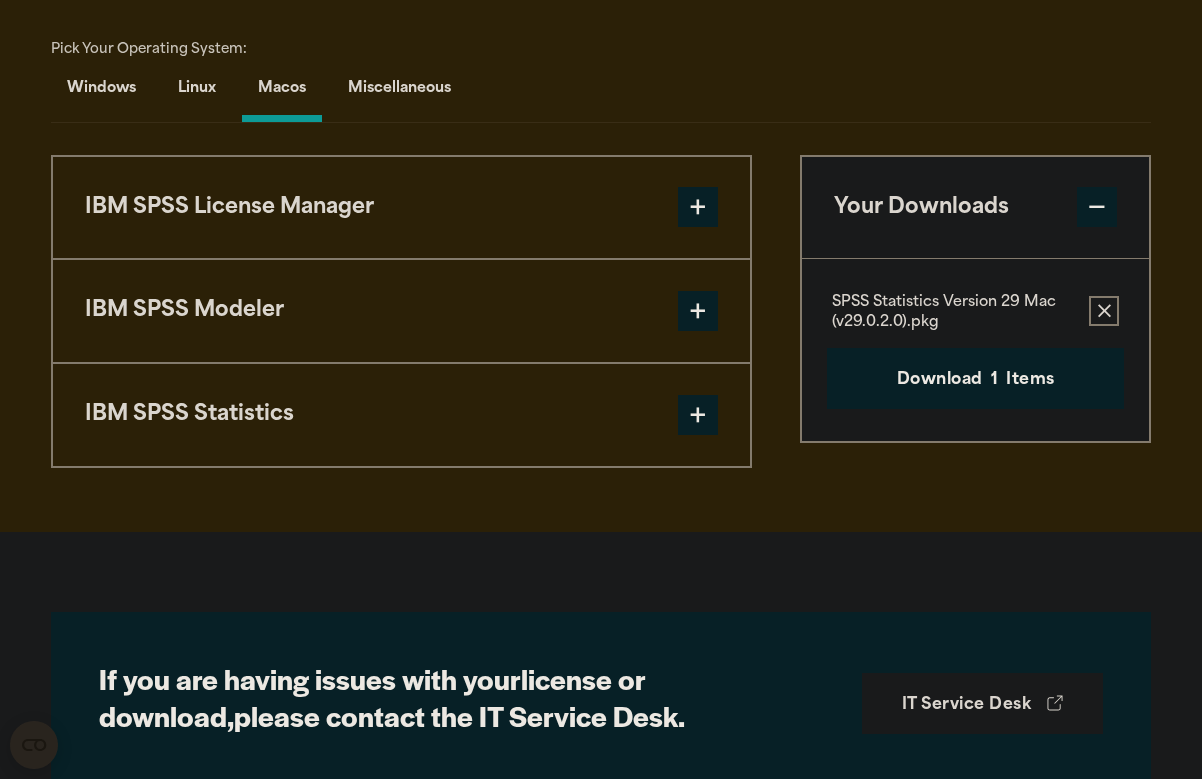 click on "IBM SPSS Statistics" at bounding box center (401, 415) 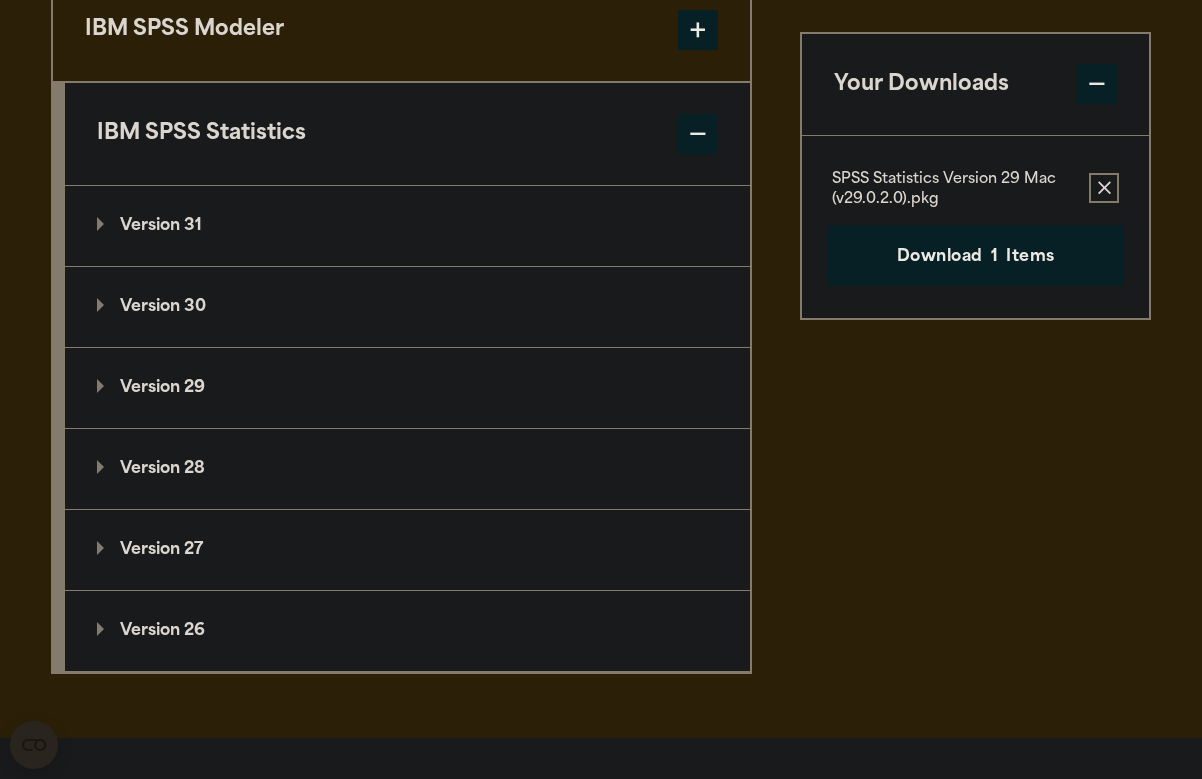 scroll, scrollTop: 1748, scrollLeft: 0, axis: vertical 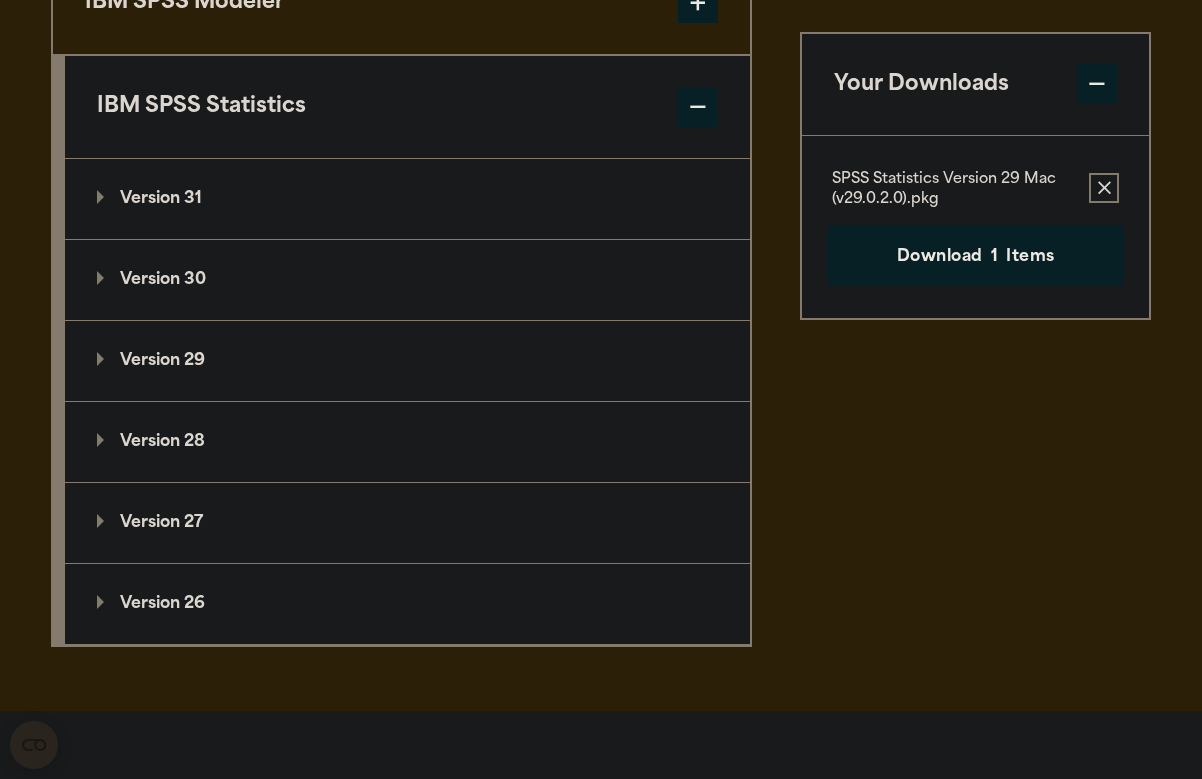 click on "Version 29" at bounding box center (407, 361) 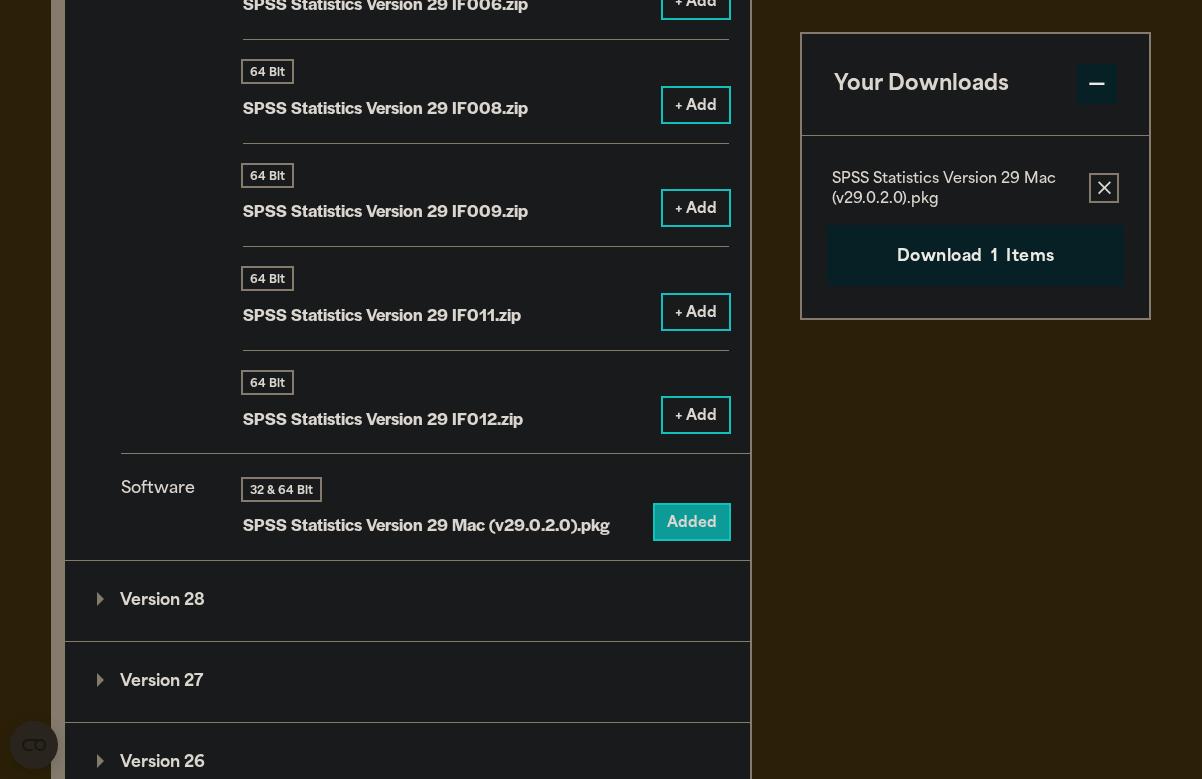 scroll, scrollTop: 2623, scrollLeft: 0, axis: vertical 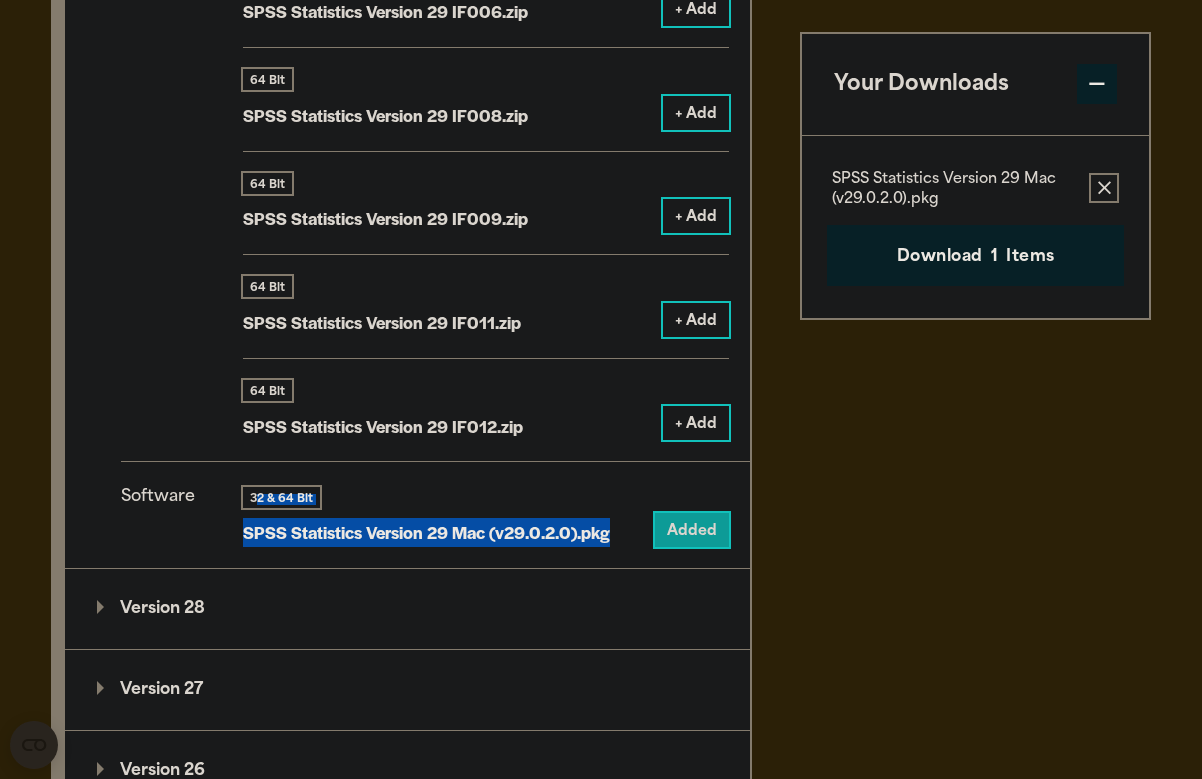 drag, startPoint x: 613, startPoint y: 590, endPoint x: 257, endPoint y: 560, distance: 357.2618 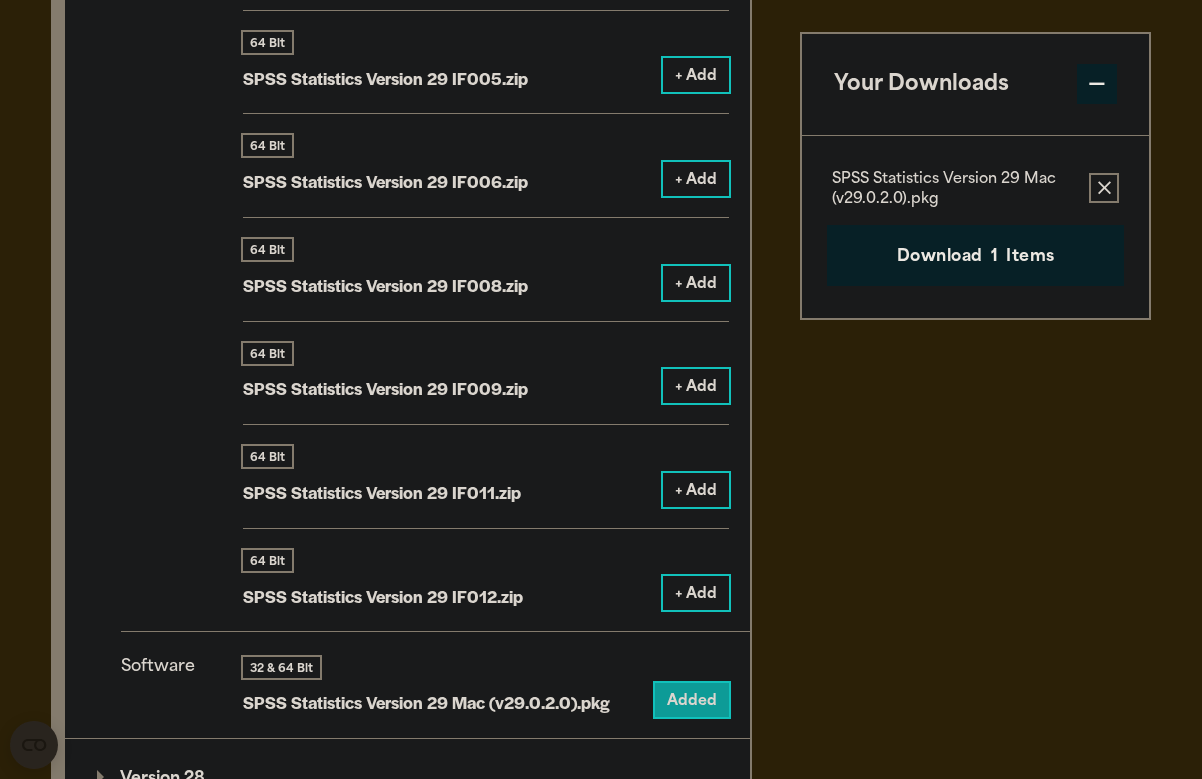 scroll, scrollTop: 2280, scrollLeft: 0, axis: vertical 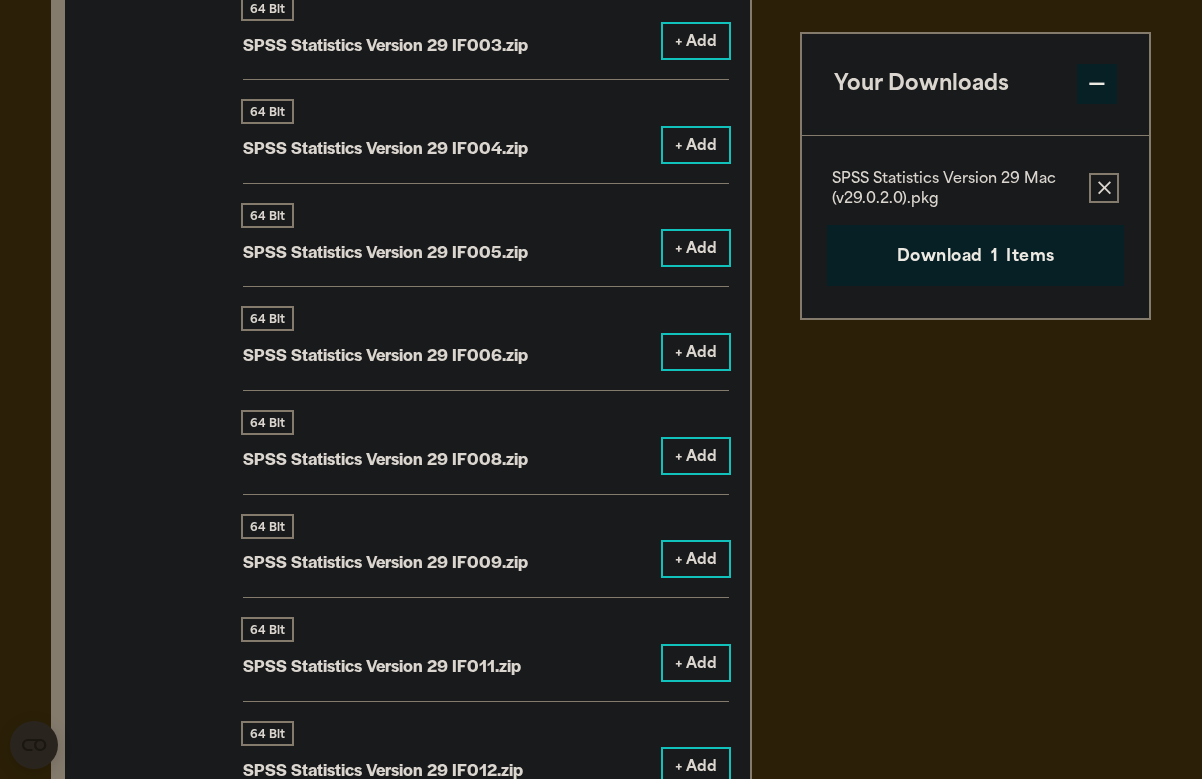 click at bounding box center [1097, 85] 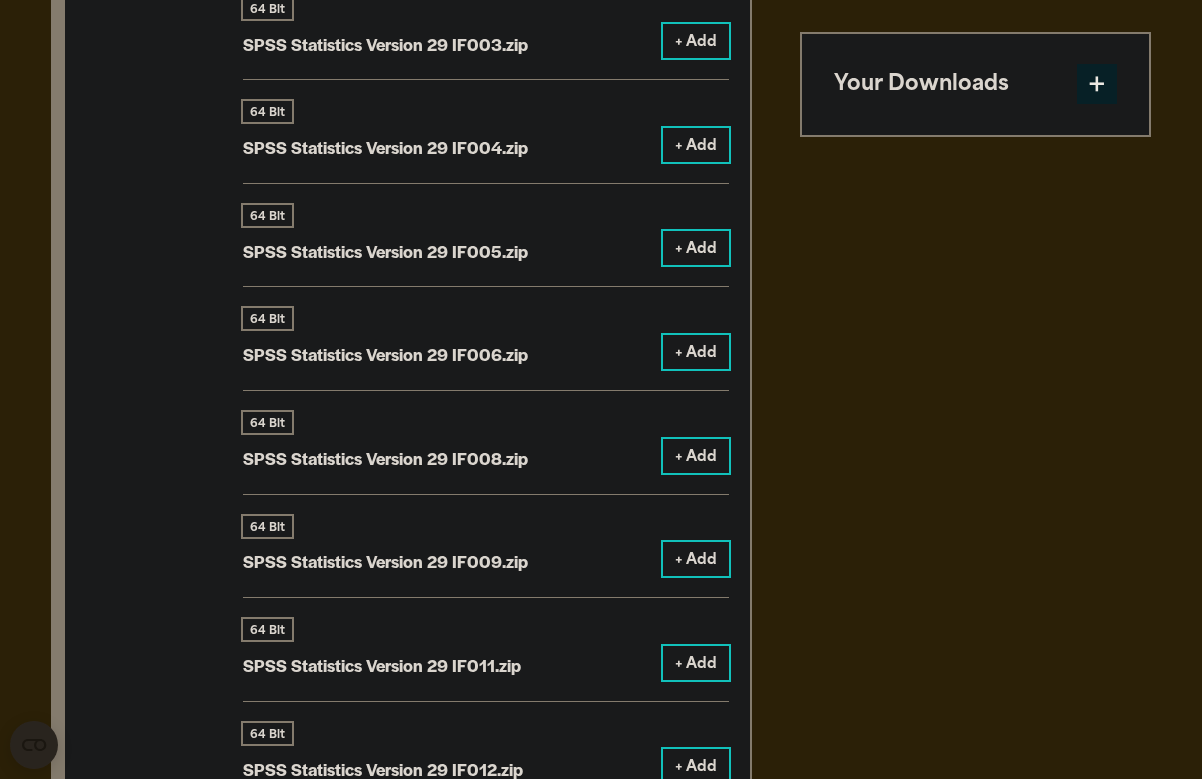 click at bounding box center [1097, 85] 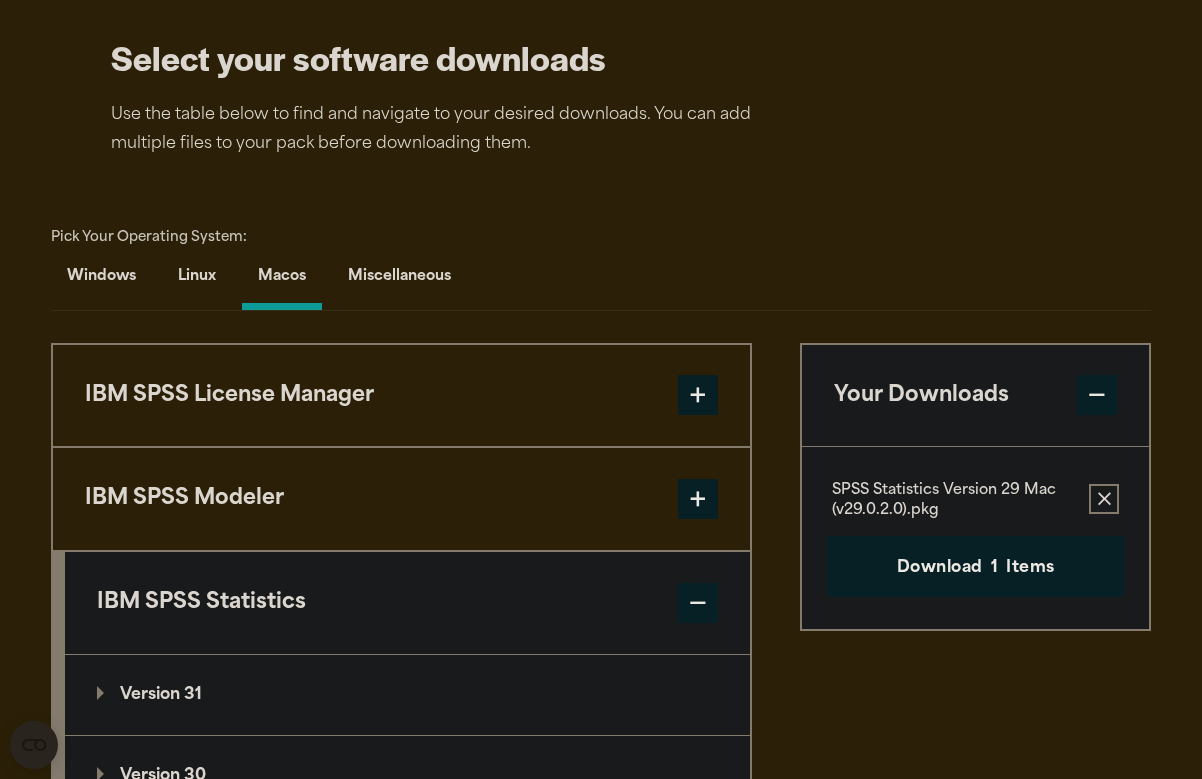 scroll, scrollTop: 1533, scrollLeft: 0, axis: vertical 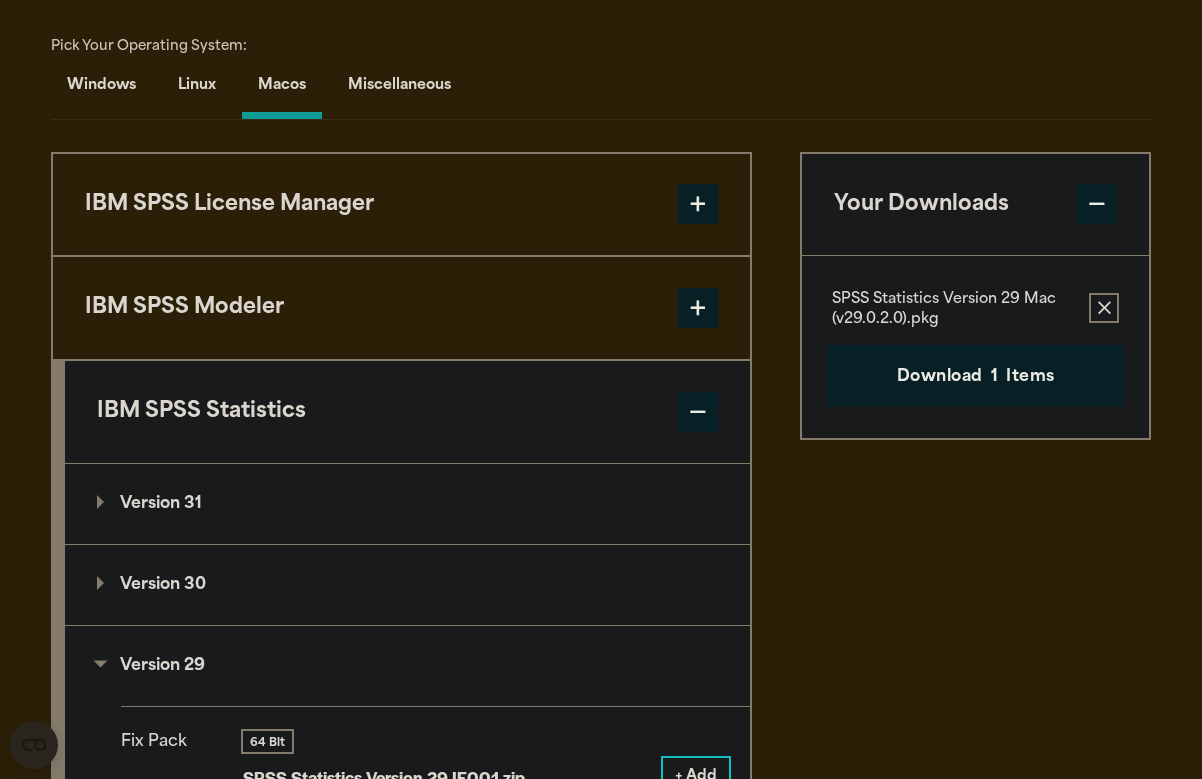 click on "IBM SPSS Modeler" at bounding box center [401, 308] 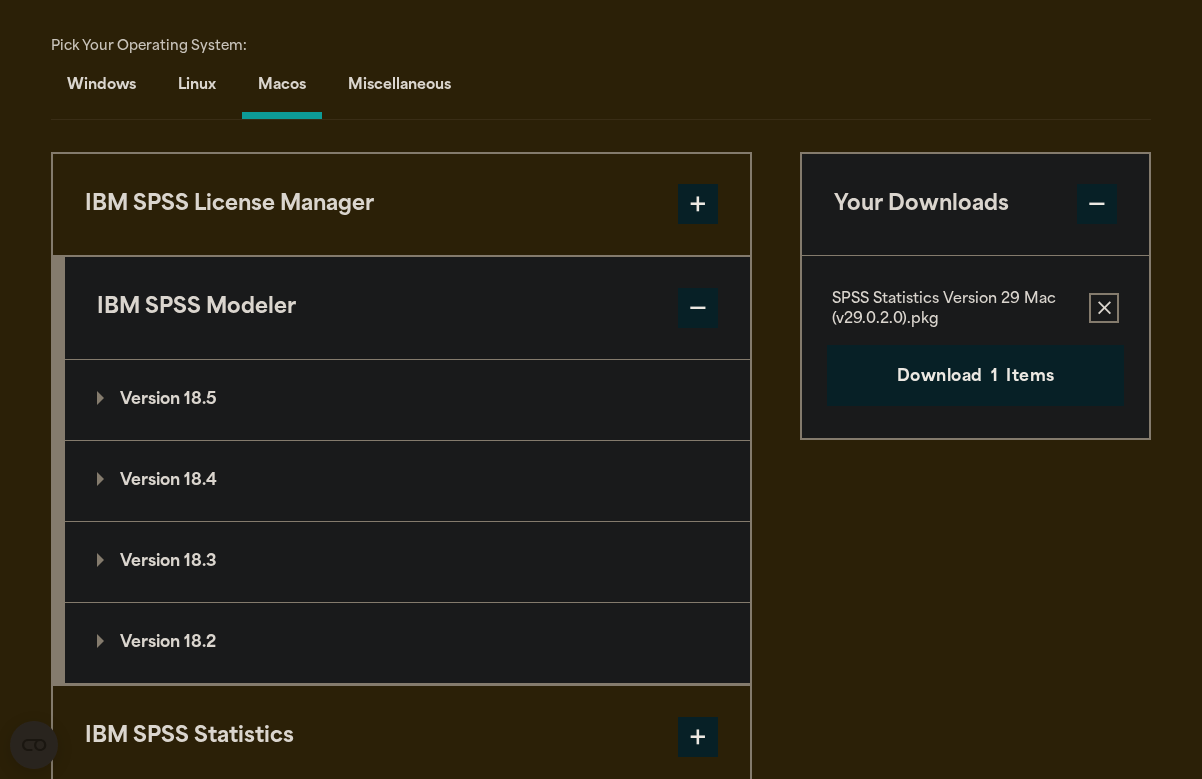 click on "IBM SPSS Modeler" at bounding box center [407, 308] 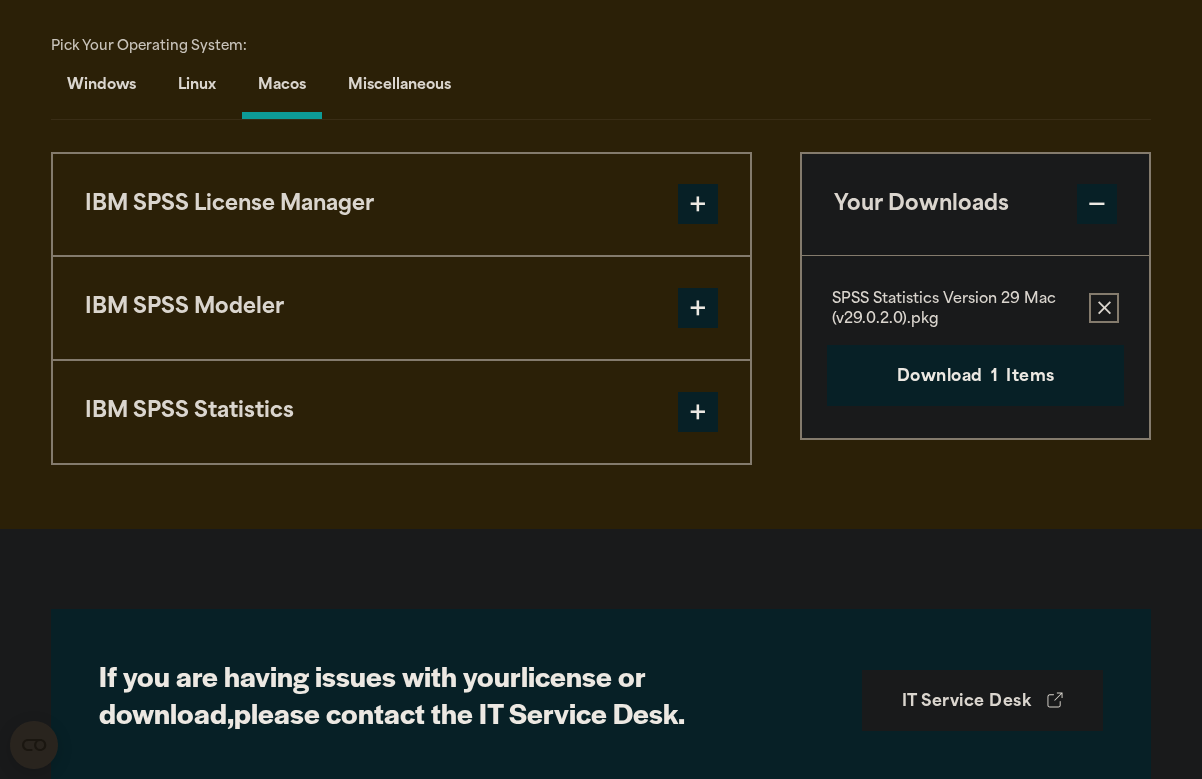 click on "IBM SPSS Modeler" at bounding box center [401, 308] 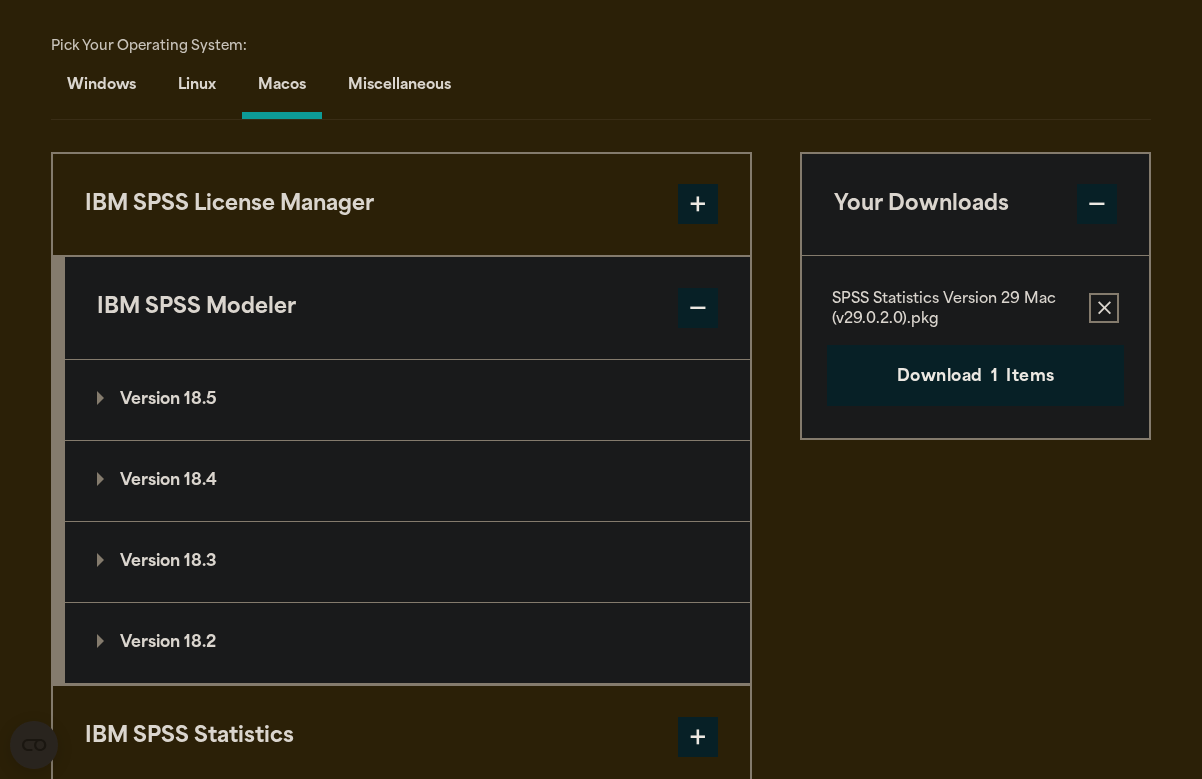 click on "IBM SPSS Modeler" at bounding box center [407, 308] 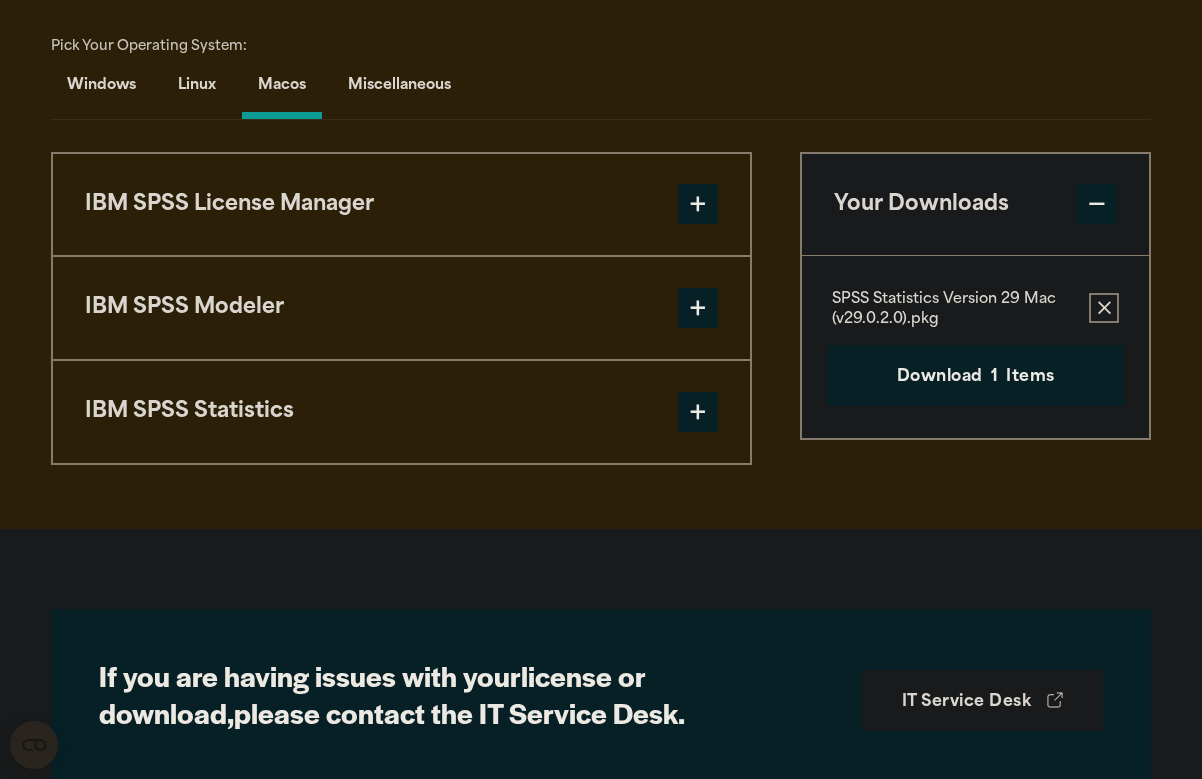 click on "IBM SPSS License Manager" at bounding box center [401, 205] 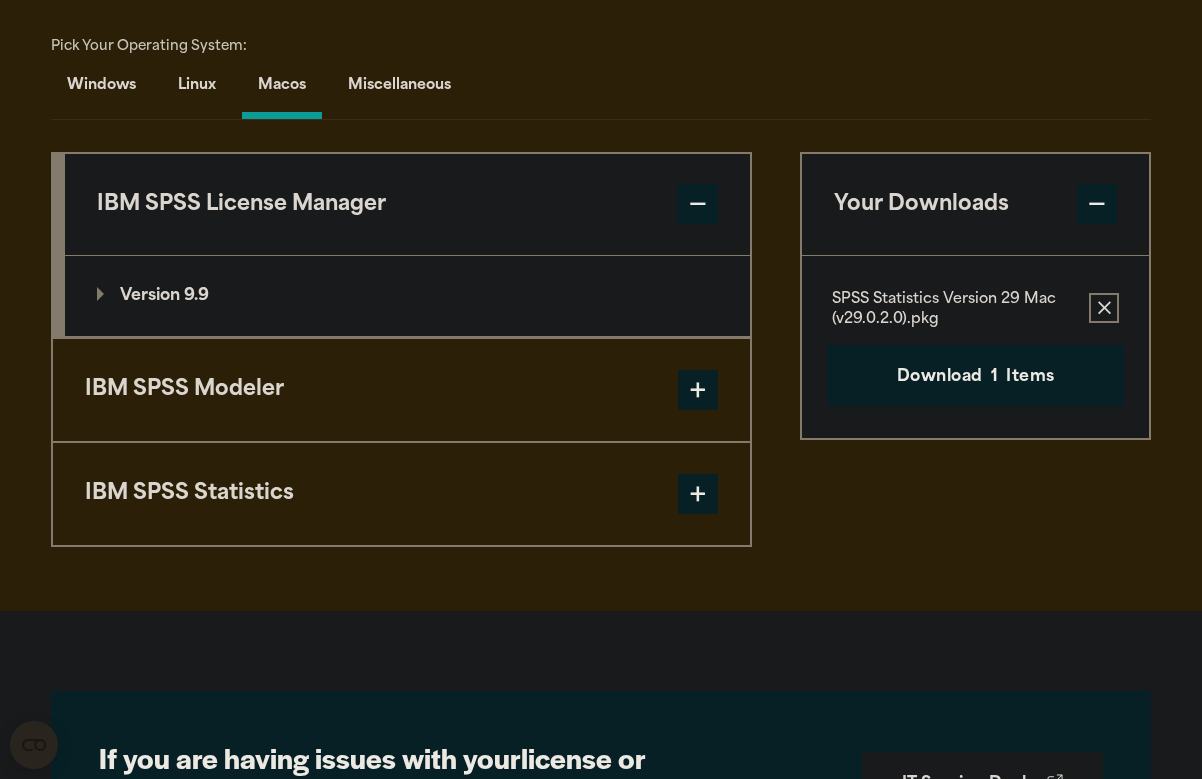 click on "IBM SPSS License Manager" at bounding box center [407, 205] 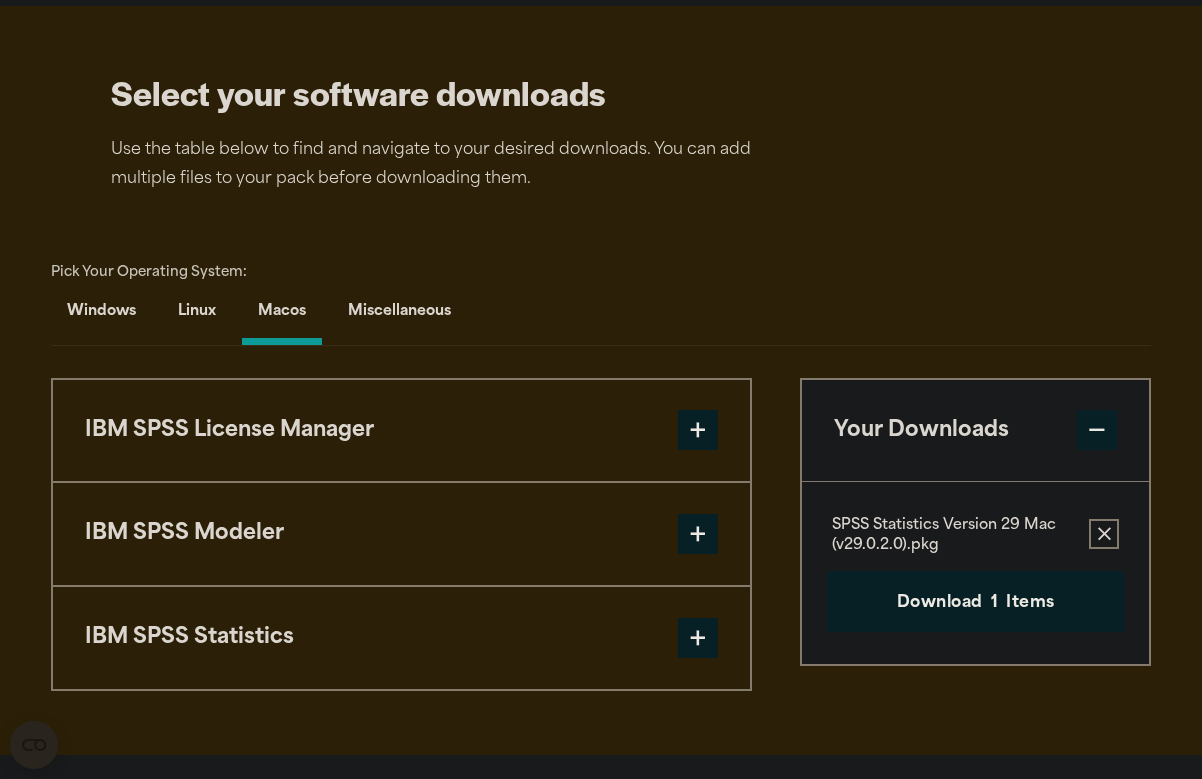 scroll, scrollTop: 1333, scrollLeft: 0, axis: vertical 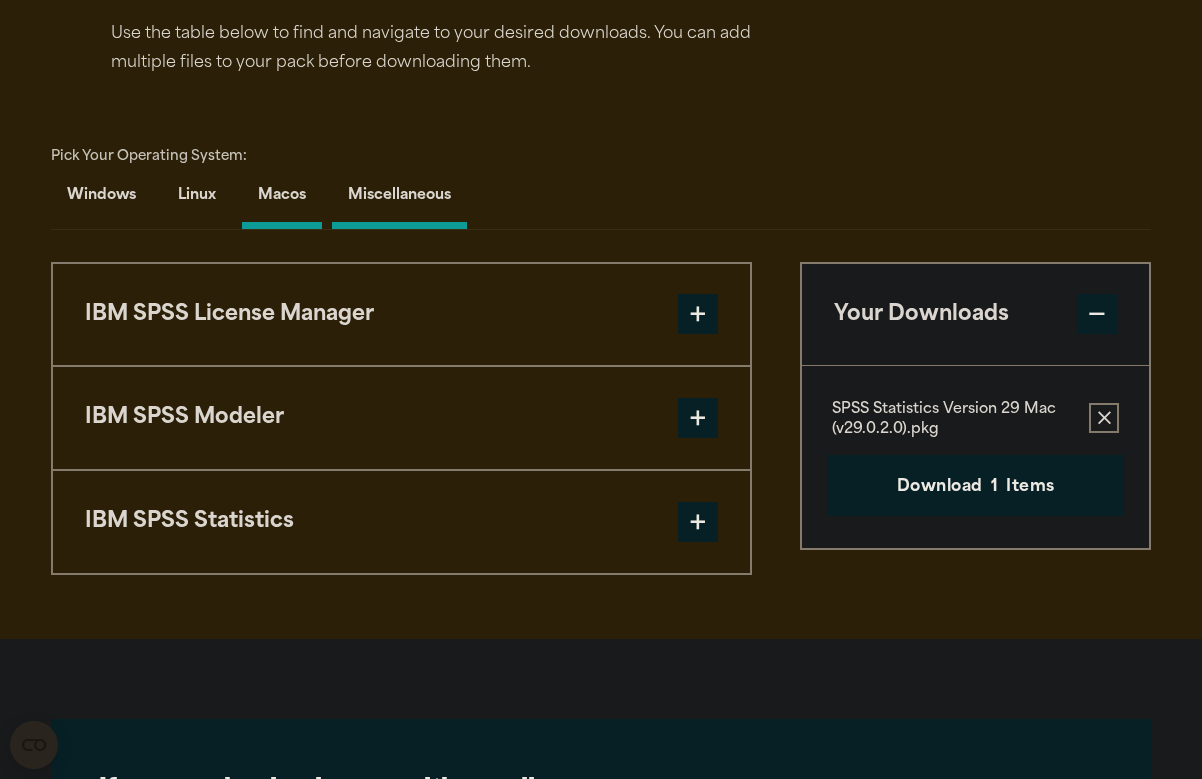 click on "Miscellaneous" at bounding box center [399, 200] 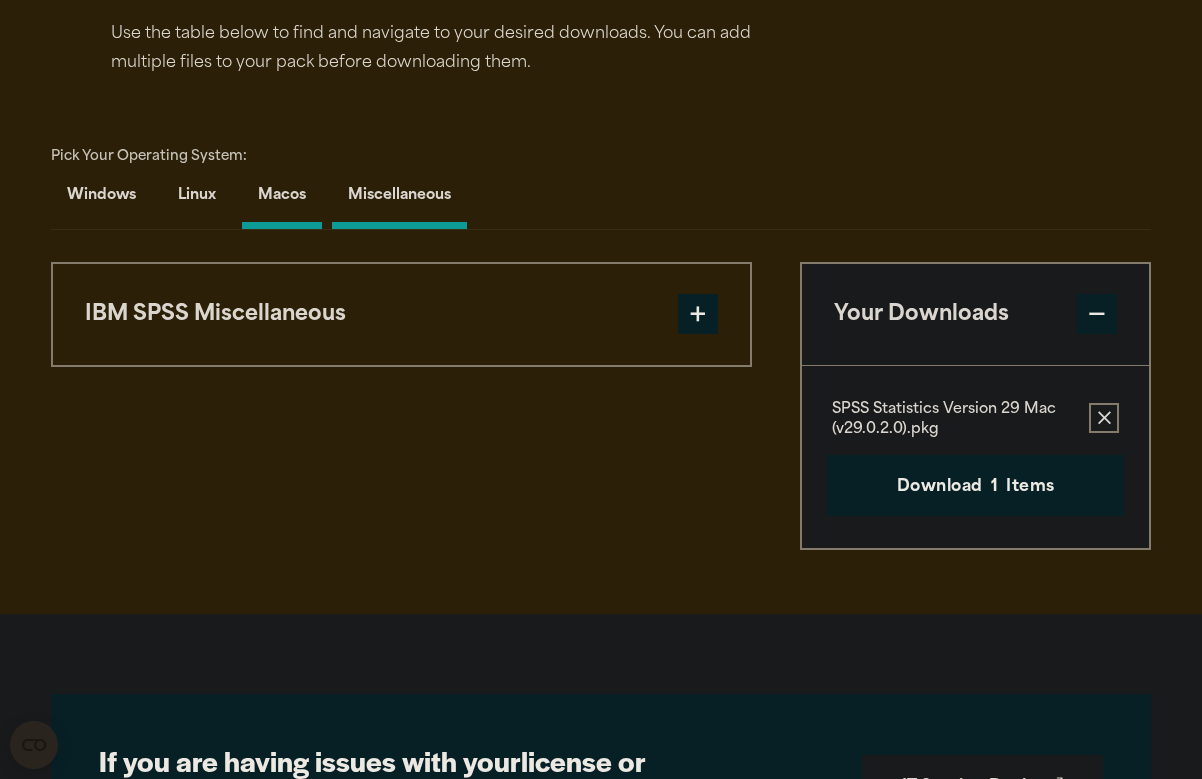 click on "Macos" at bounding box center (282, 200) 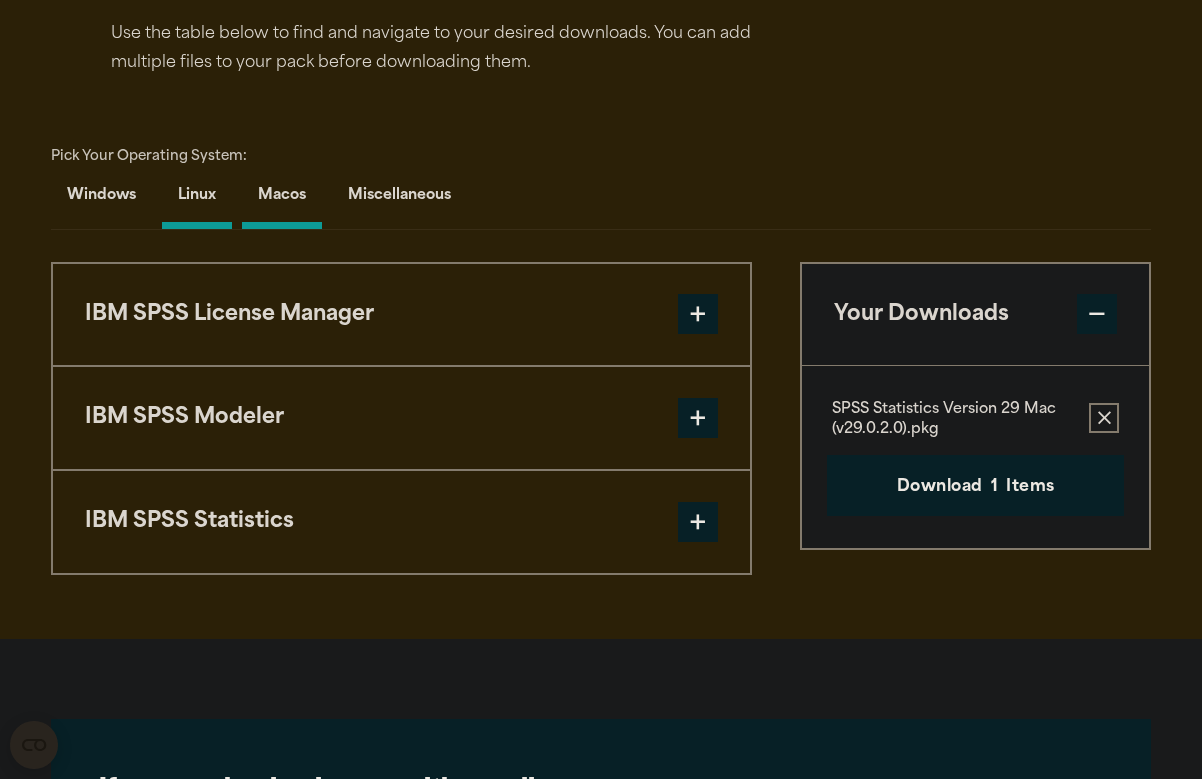 click on "Linux" at bounding box center [197, 200] 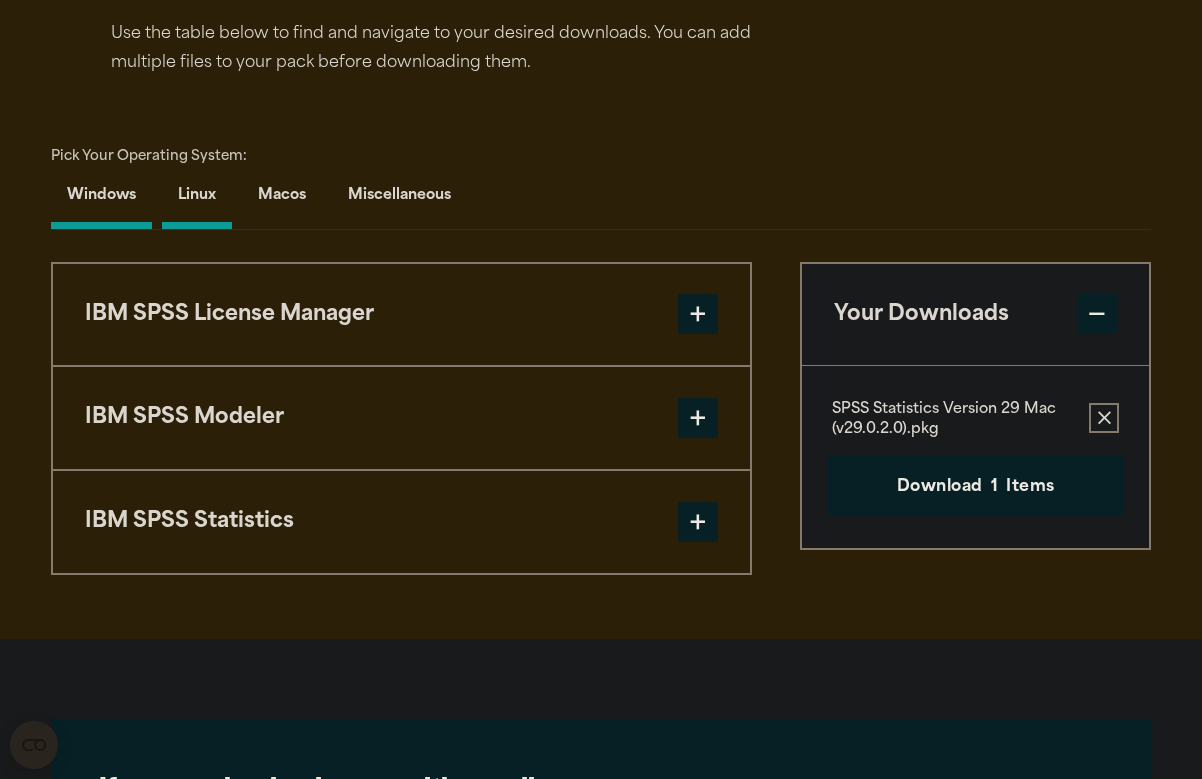 click on "Windows" at bounding box center (101, 200) 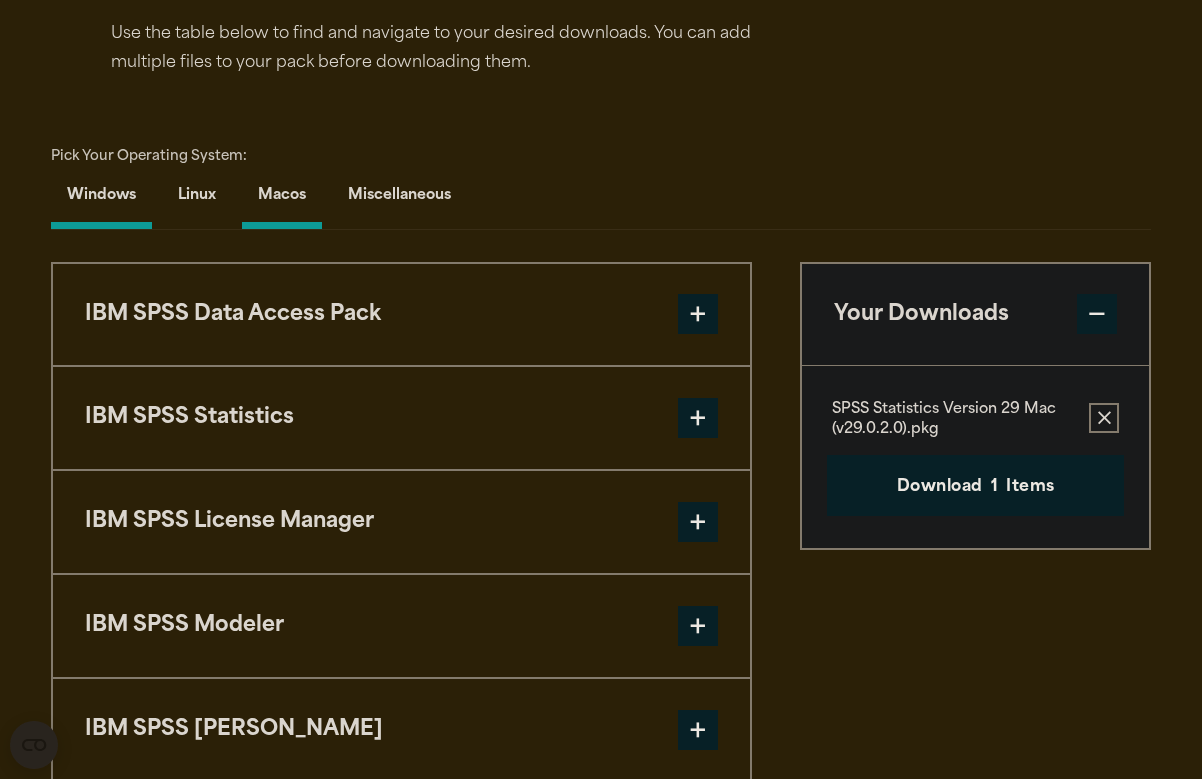 click on "Macos" at bounding box center [282, 200] 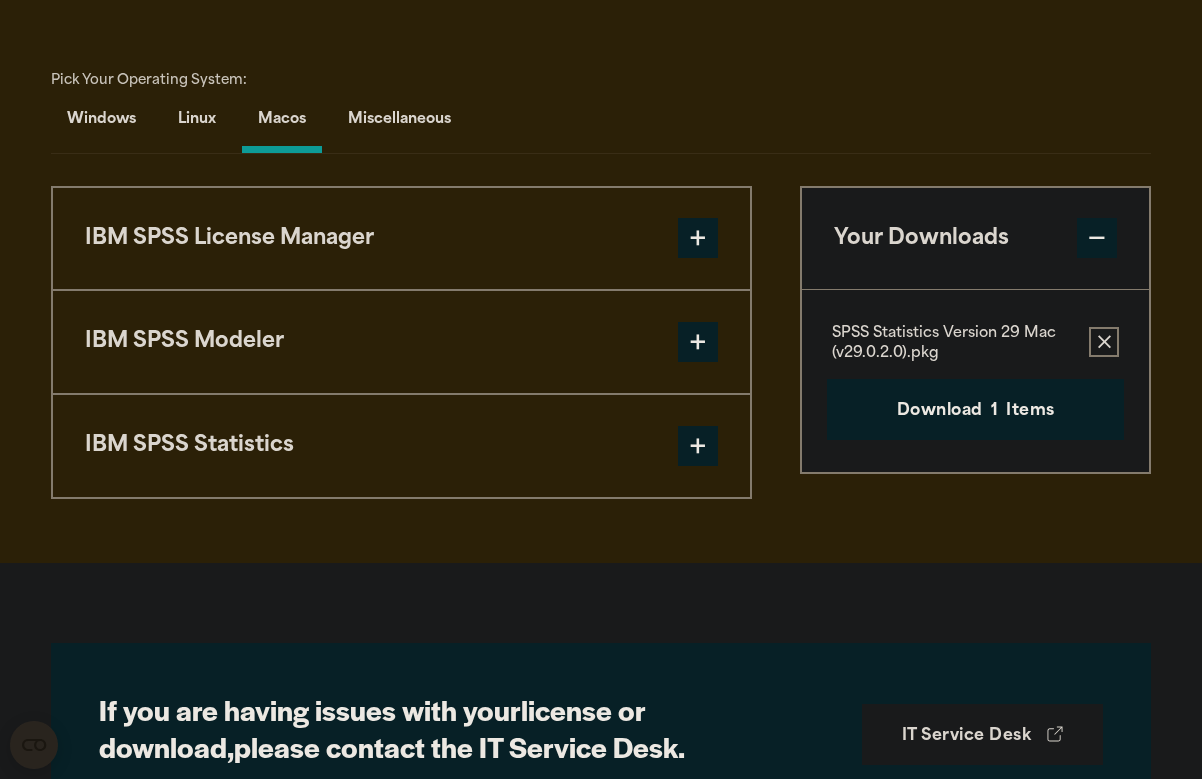 scroll, scrollTop: 1614, scrollLeft: 0, axis: vertical 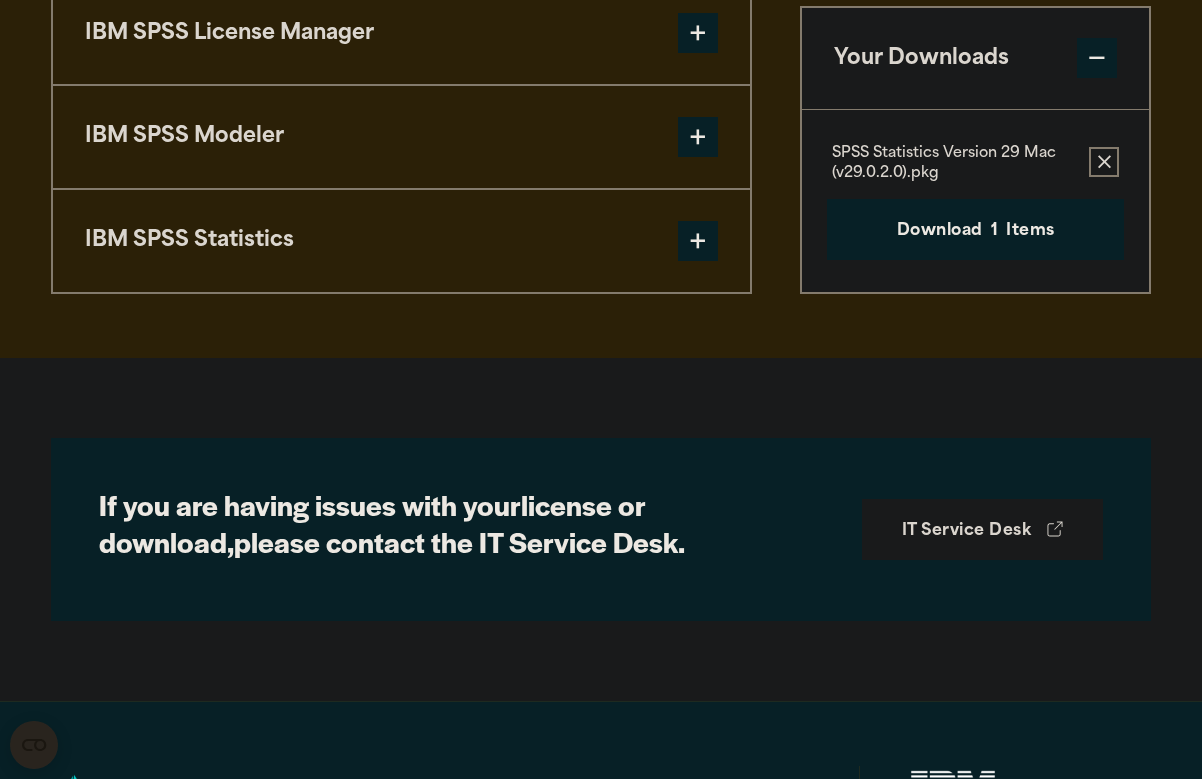 click on "IBM SPSS Statistics" at bounding box center [401, 241] 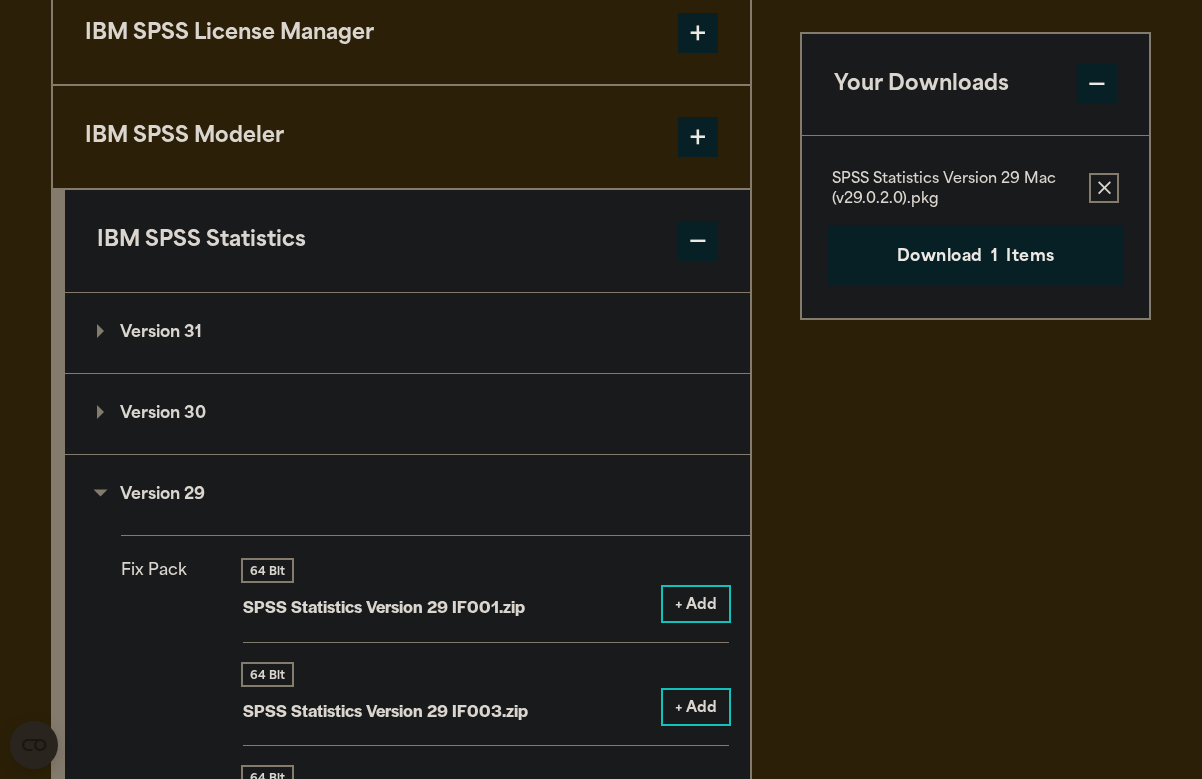 click on "IBM SPSS Statistics" at bounding box center (407, 241) 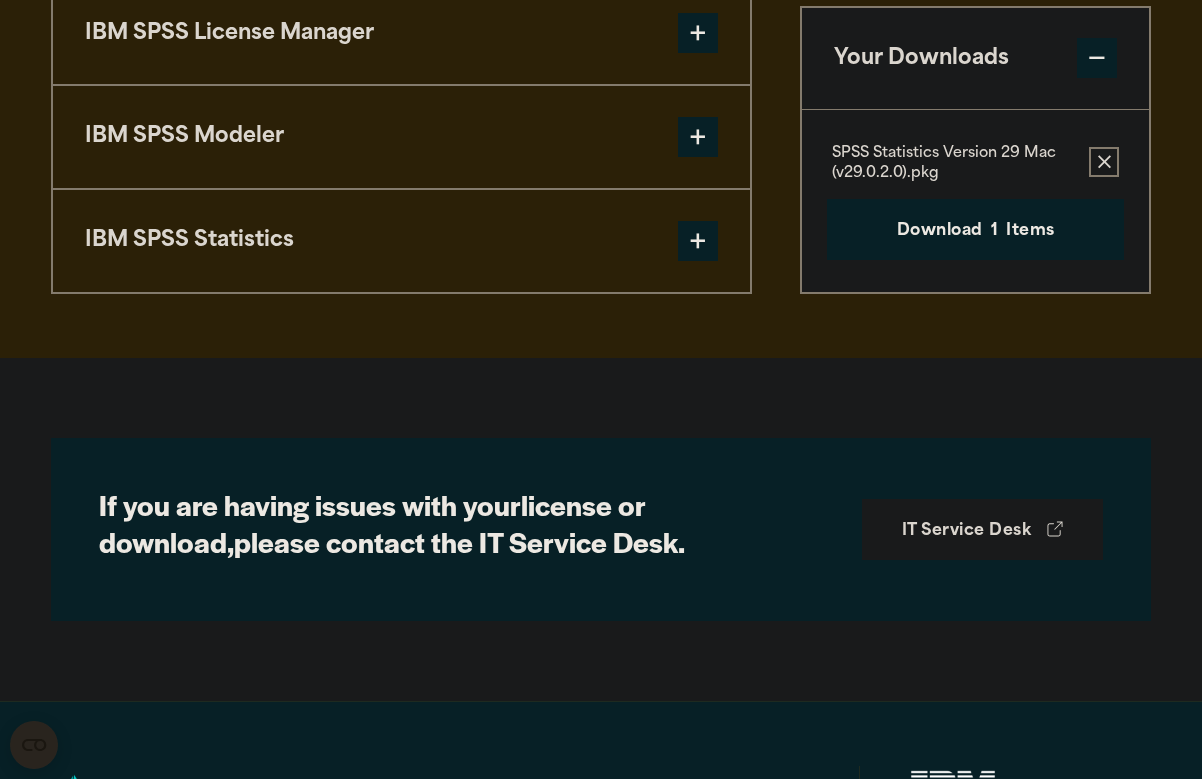 click on "IBM SPSS Statistics" at bounding box center (401, 241) 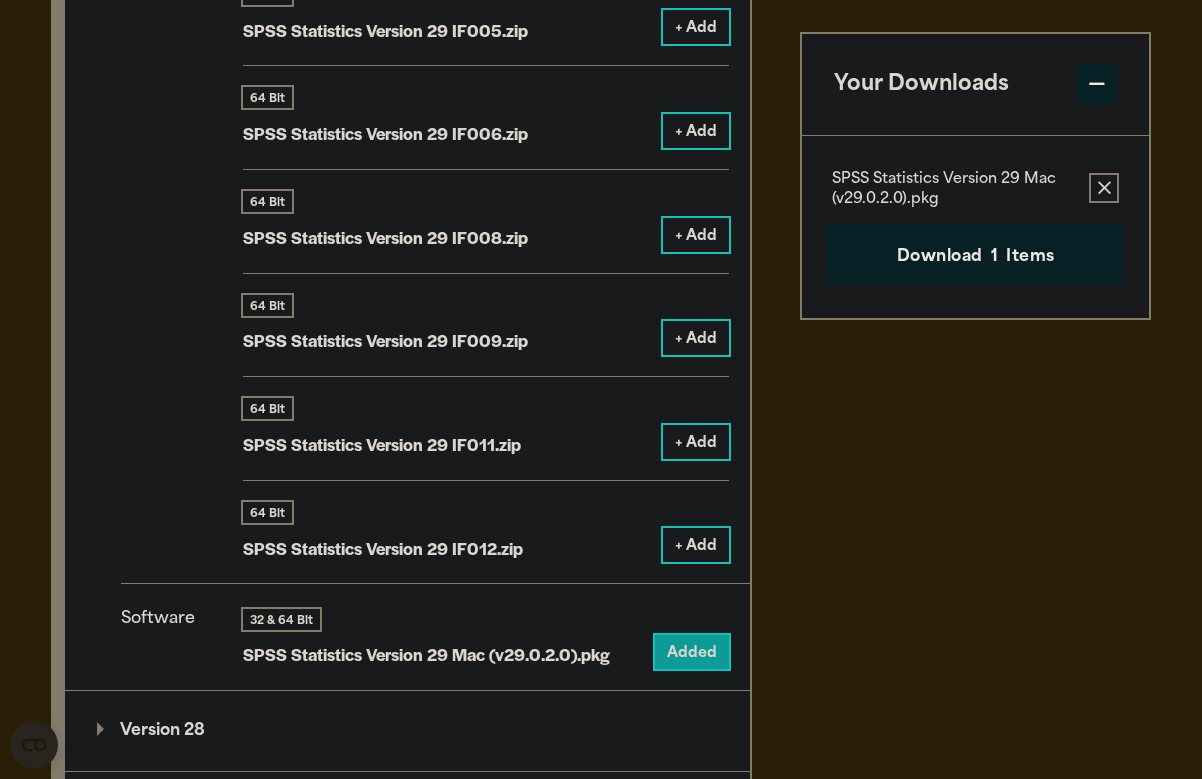 scroll, scrollTop: 2619, scrollLeft: 0, axis: vertical 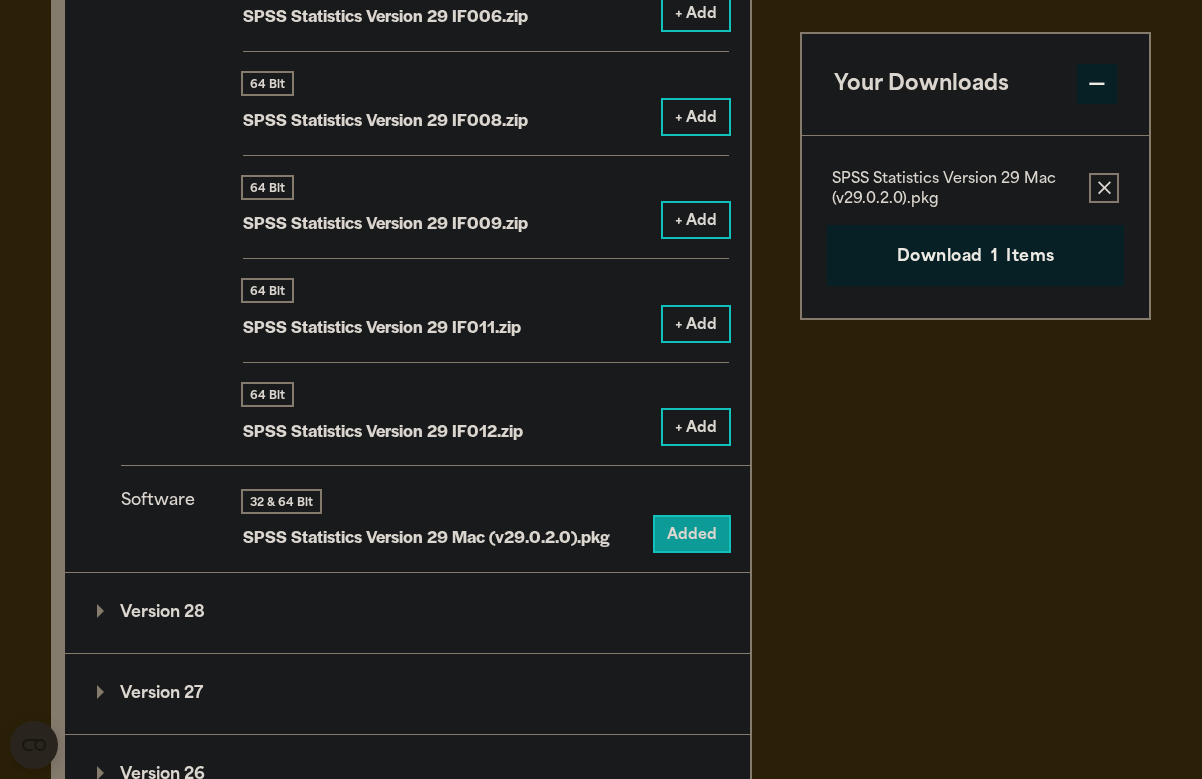 click on "32 & 64 Bit" at bounding box center (426, 501) 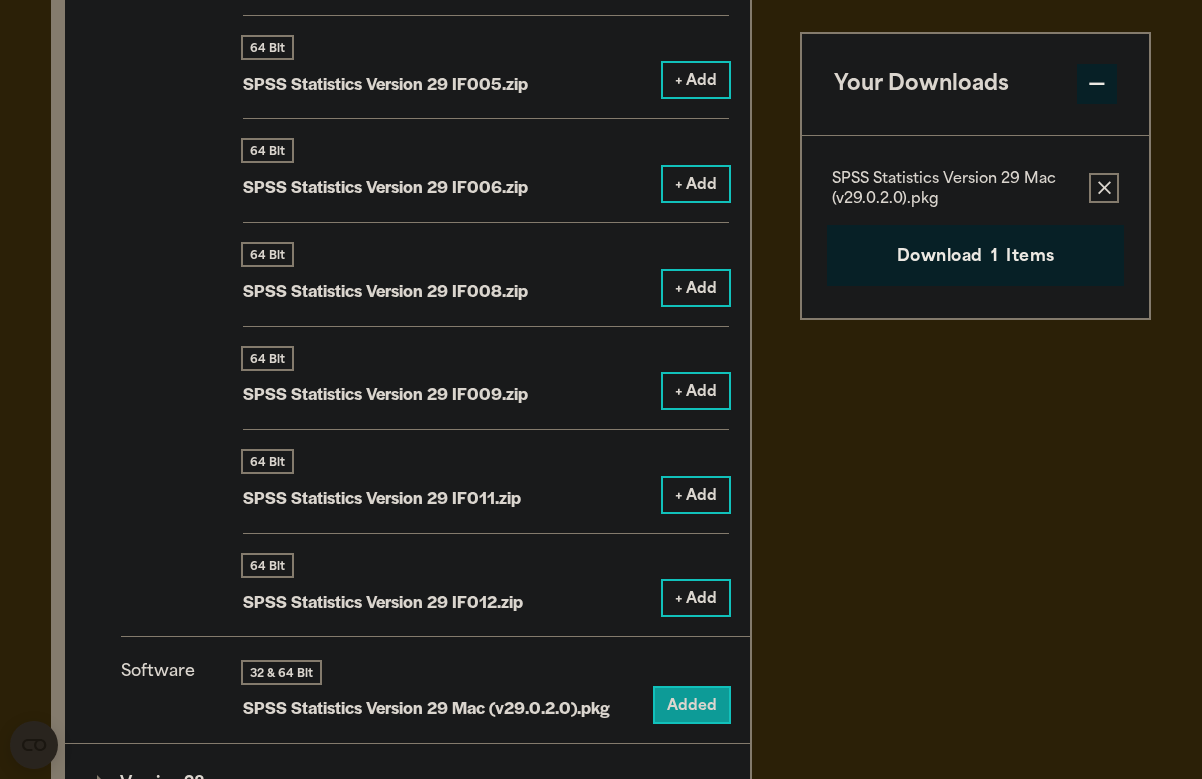 click on "64 Bit
SPSS Statistics Version 29 IF012.zip
+ Add" at bounding box center (486, 574) 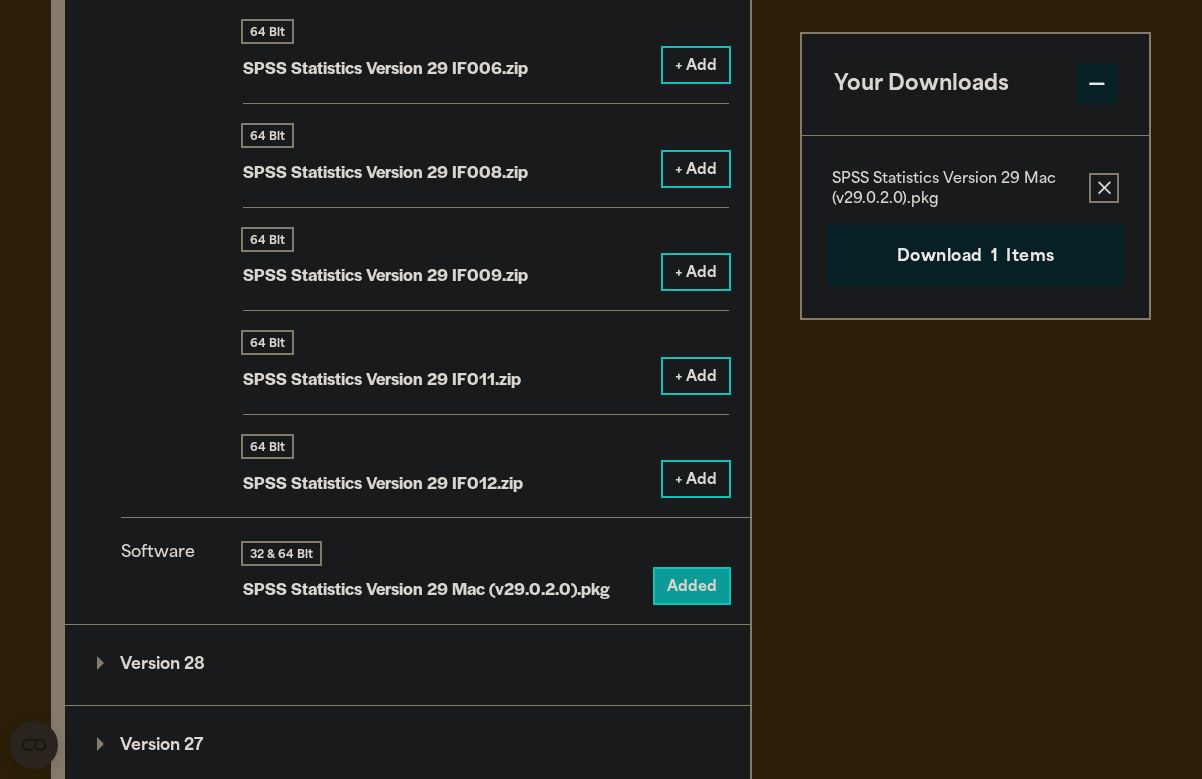 scroll, scrollTop: 2632, scrollLeft: 0, axis: vertical 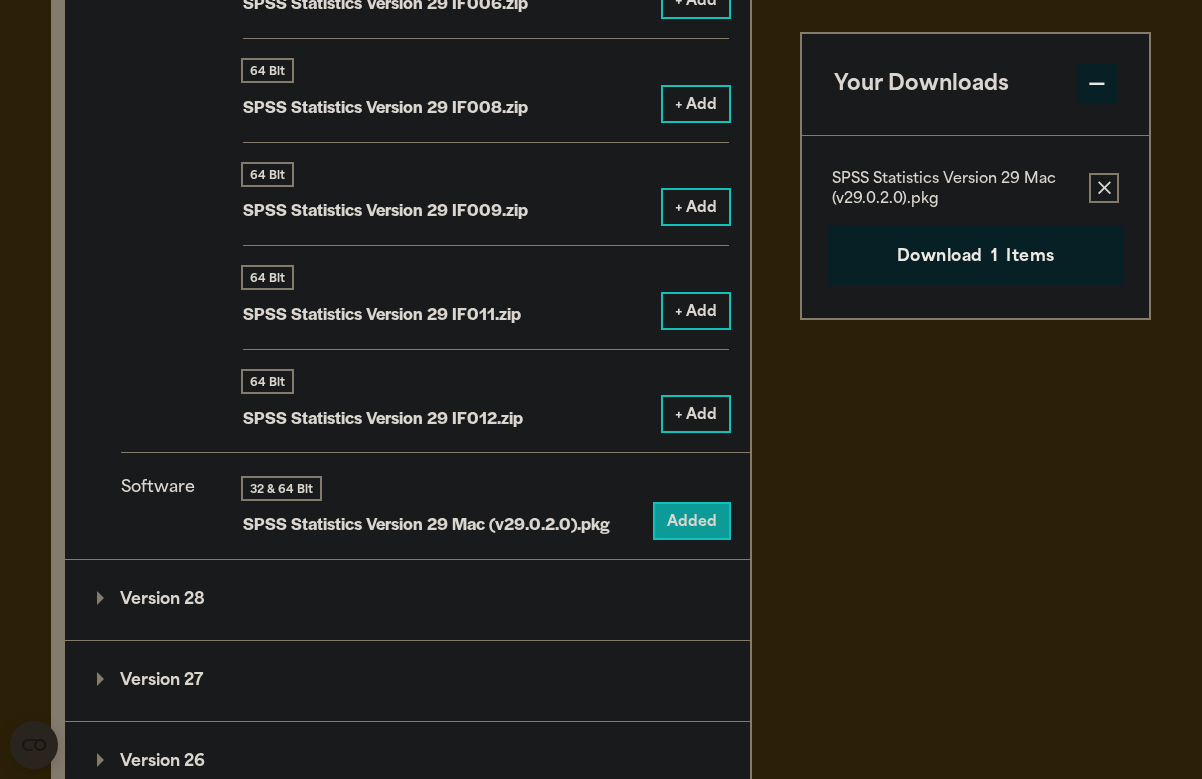 click on "32 & 64 Bit
SPSS Statistics Version 29 Mac (v29.0.2.0).pkg" at bounding box center (426, 508) 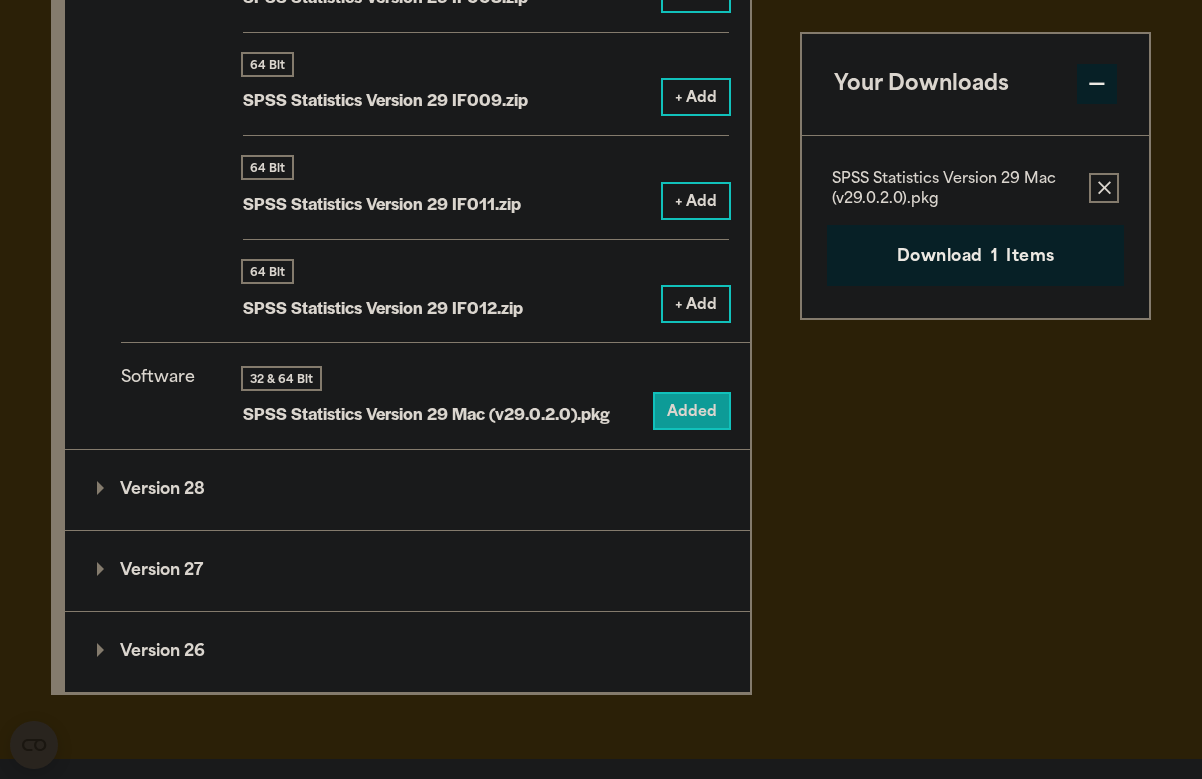 scroll, scrollTop: 2726, scrollLeft: 0, axis: vertical 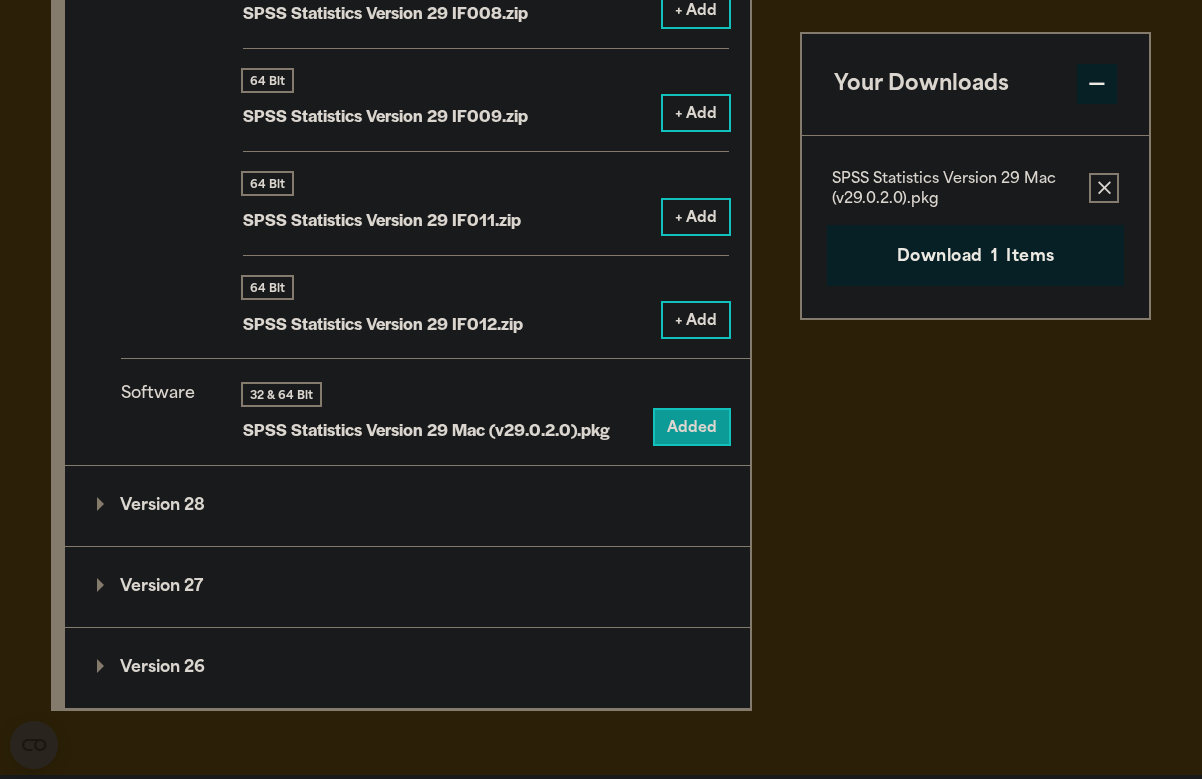 click on "SPSS Statistics Version 29 Mac (v29.0.2.0).pkg" at bounding box center [426, 429] 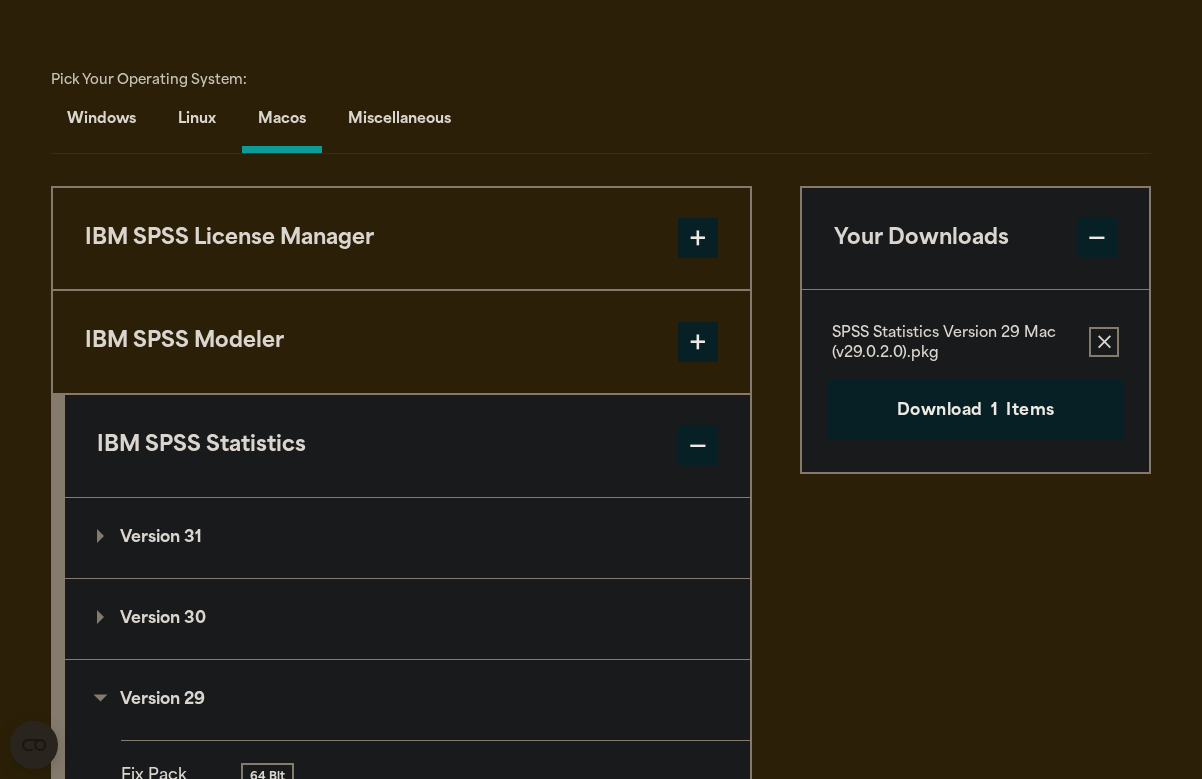 scroll, scrollTop: 1464, scrollLeft: 0, axis: vertical 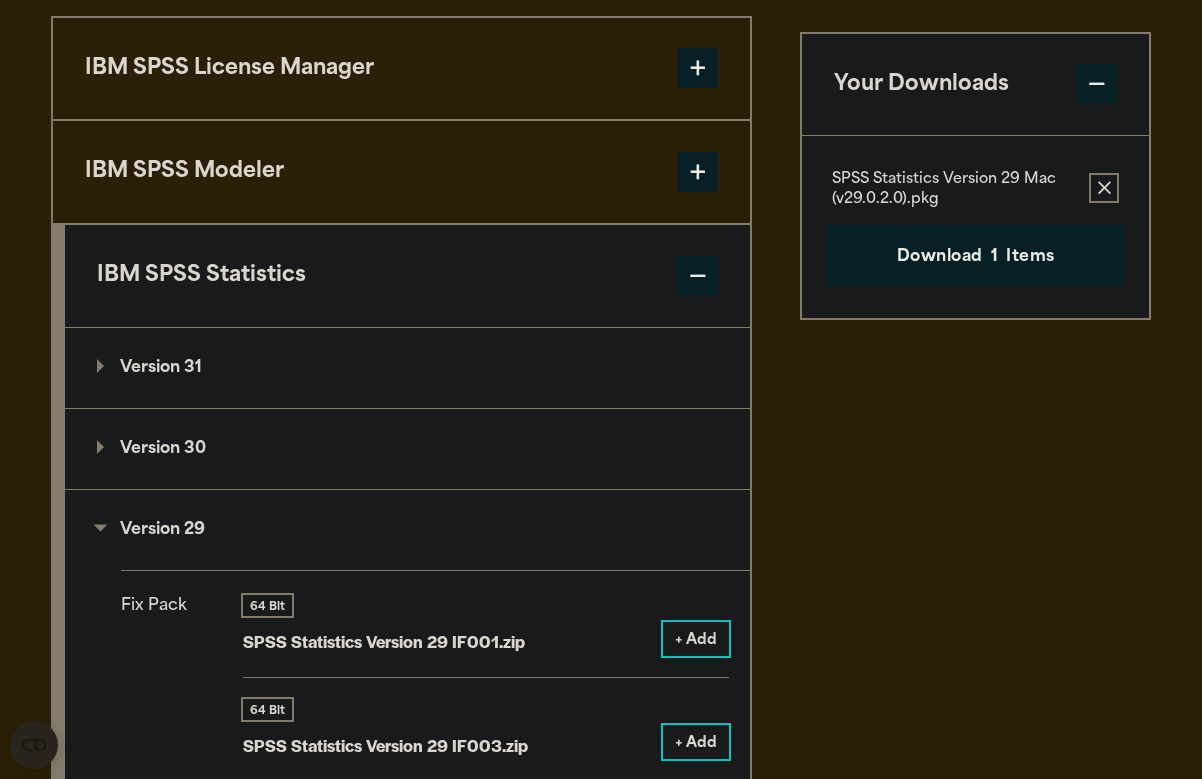click on "Version 31" at bounding box center (407, 368) 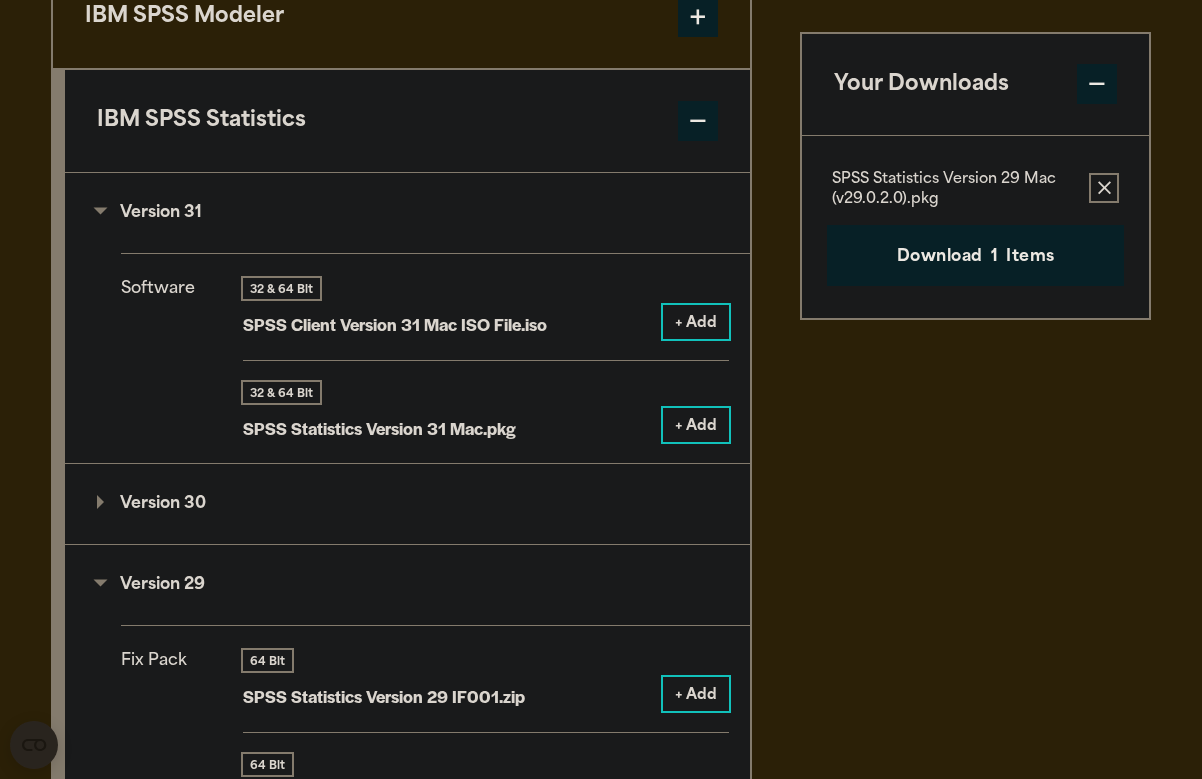 scroll, scrollTop: 1739, scrollLeft: 0, axis: vertical 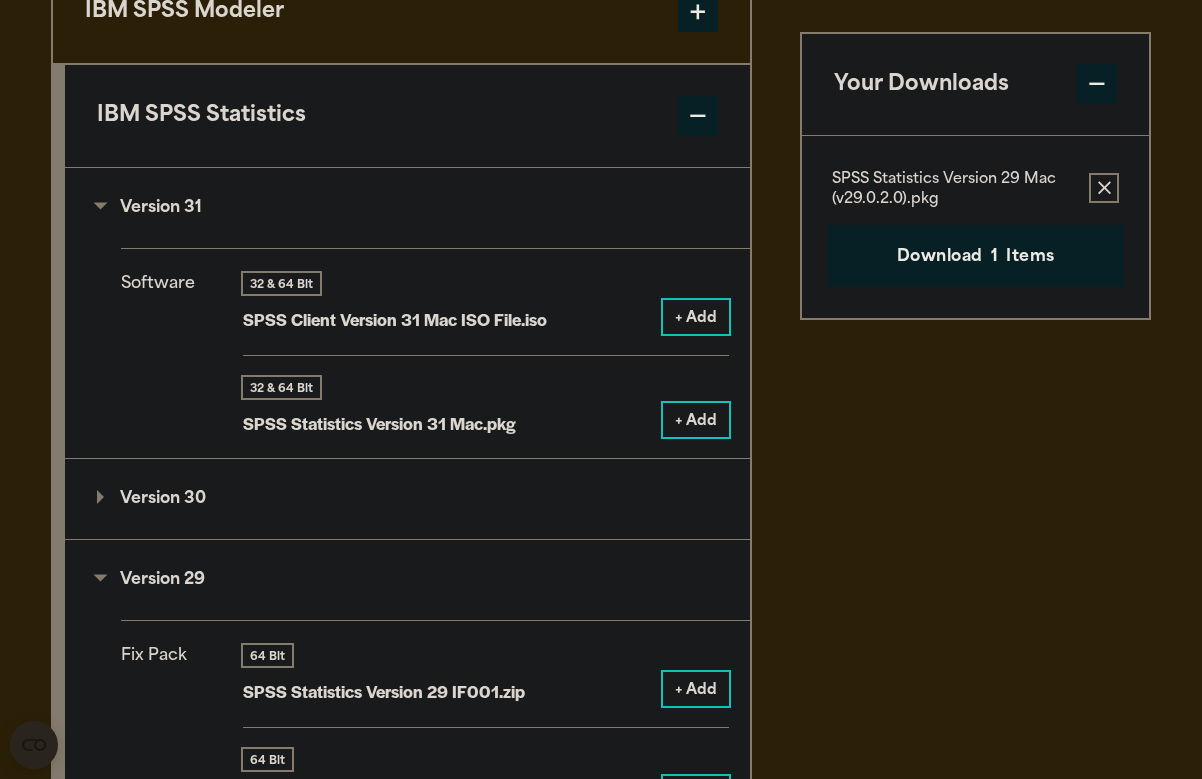 click on "+ Add" at bounding box center [696, 420] 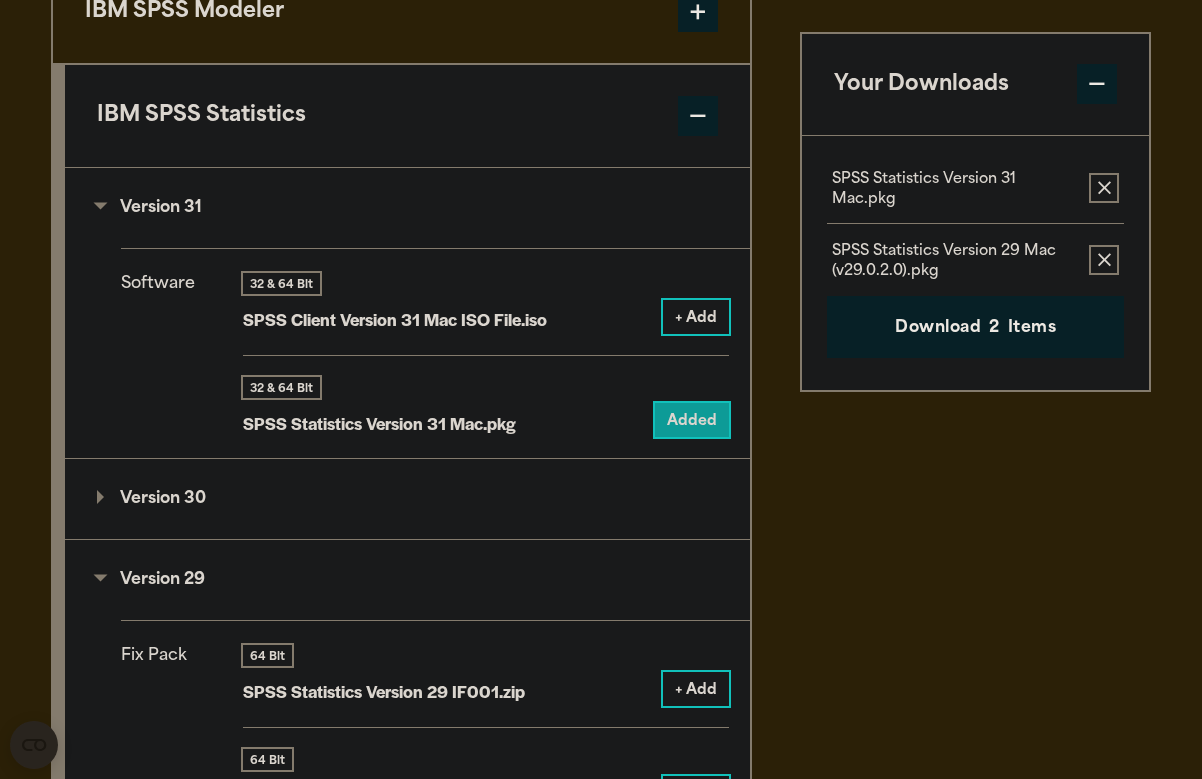 click on "Download  2  Items" at bounding box center [975, 328] 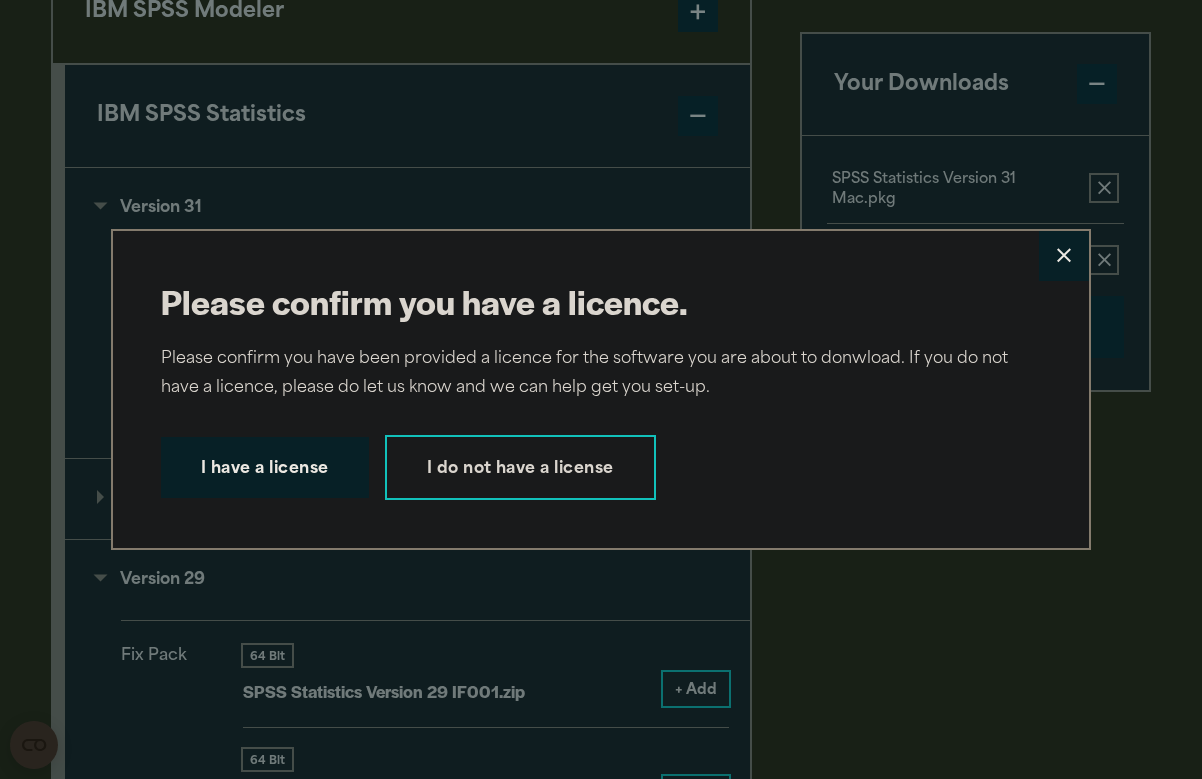 click on "I have a license" at bounding box center [265, 468] 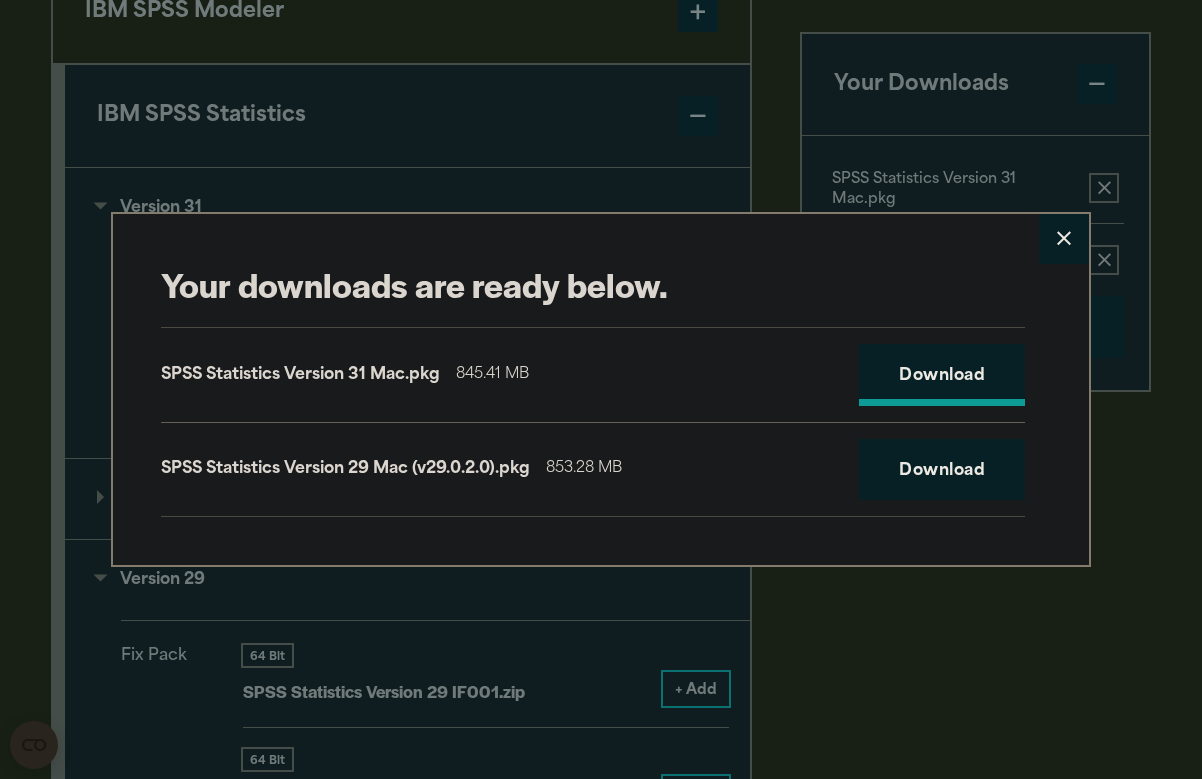click on "Download" at bounding box center [942, 375] 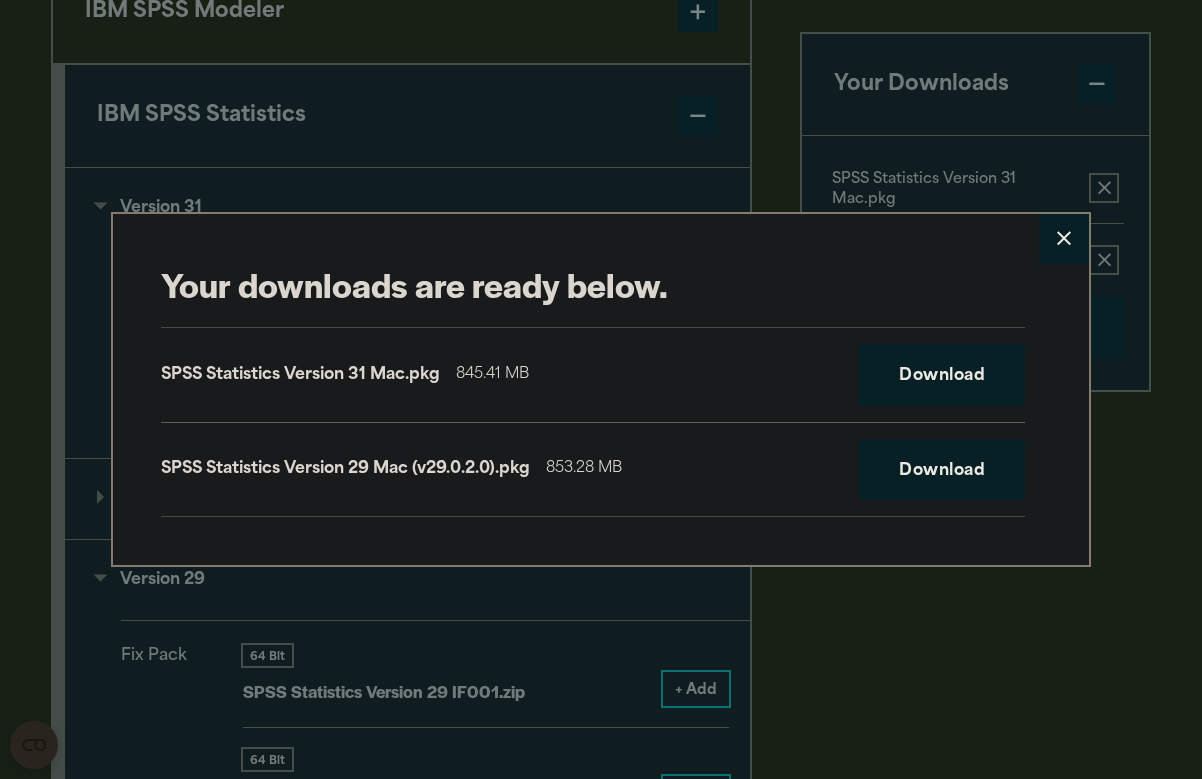click on "Close" at bounding box center (1064, 239) 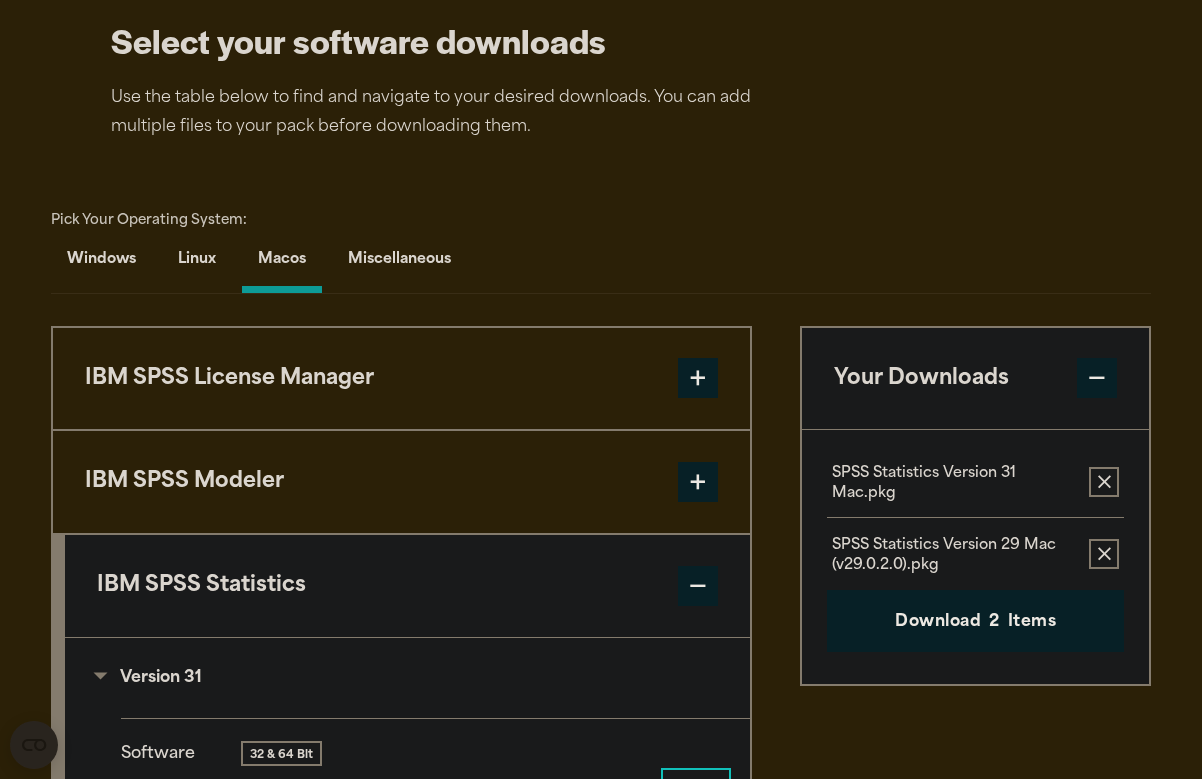 scroll, scrollTop: 1453, scrollLeft: 0, axis: vertical 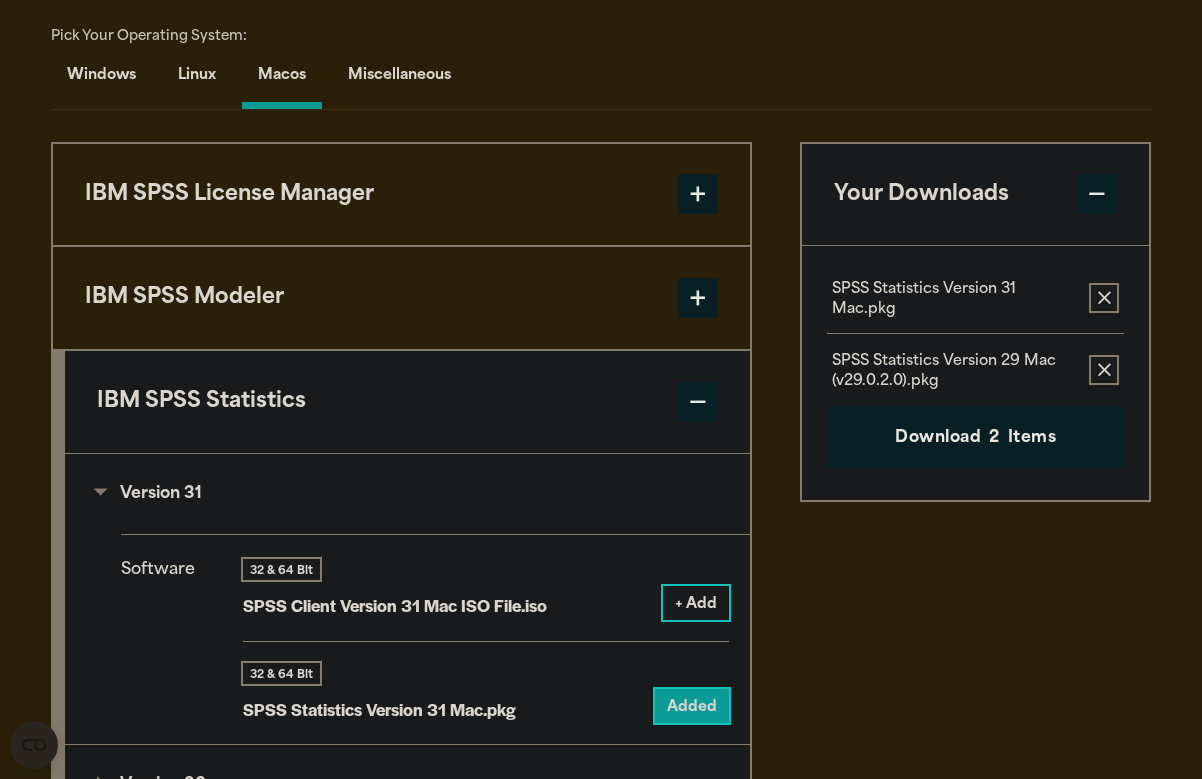 click on "IBM SPSS License Manager" at bounding box center (401, 195) 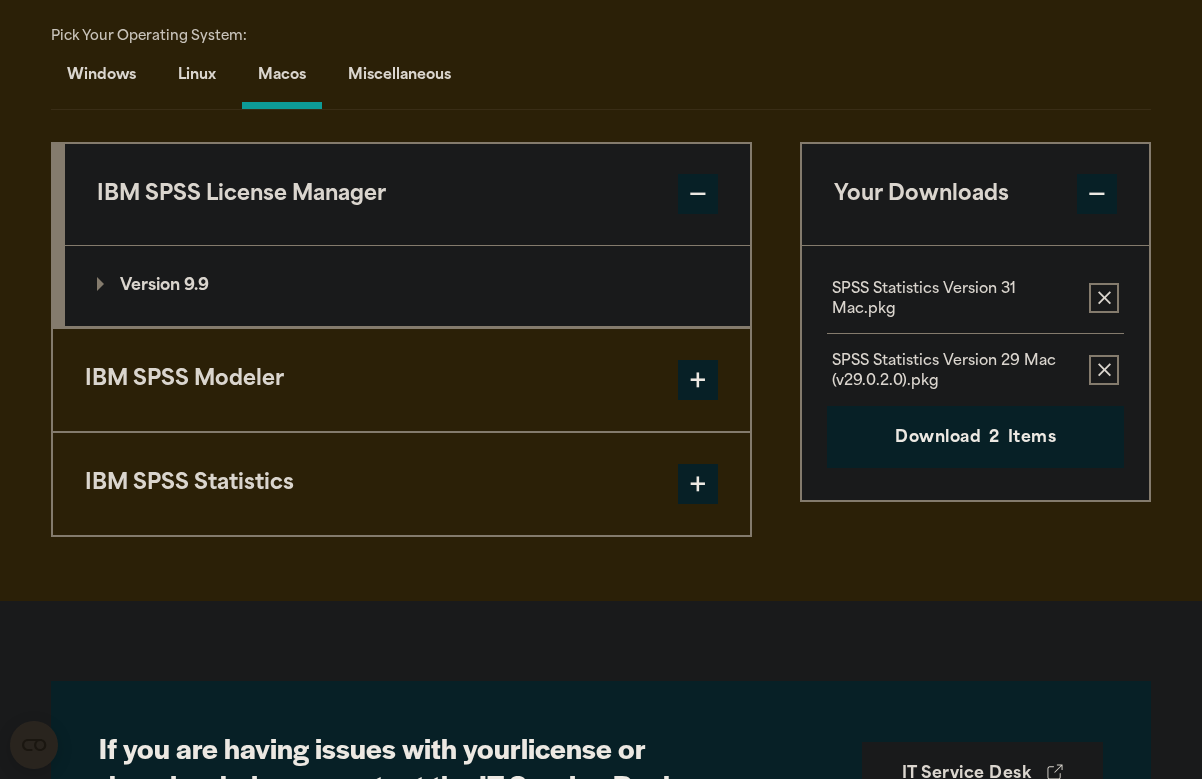 click on "Version 9.9" at bounding box center (153, 286) 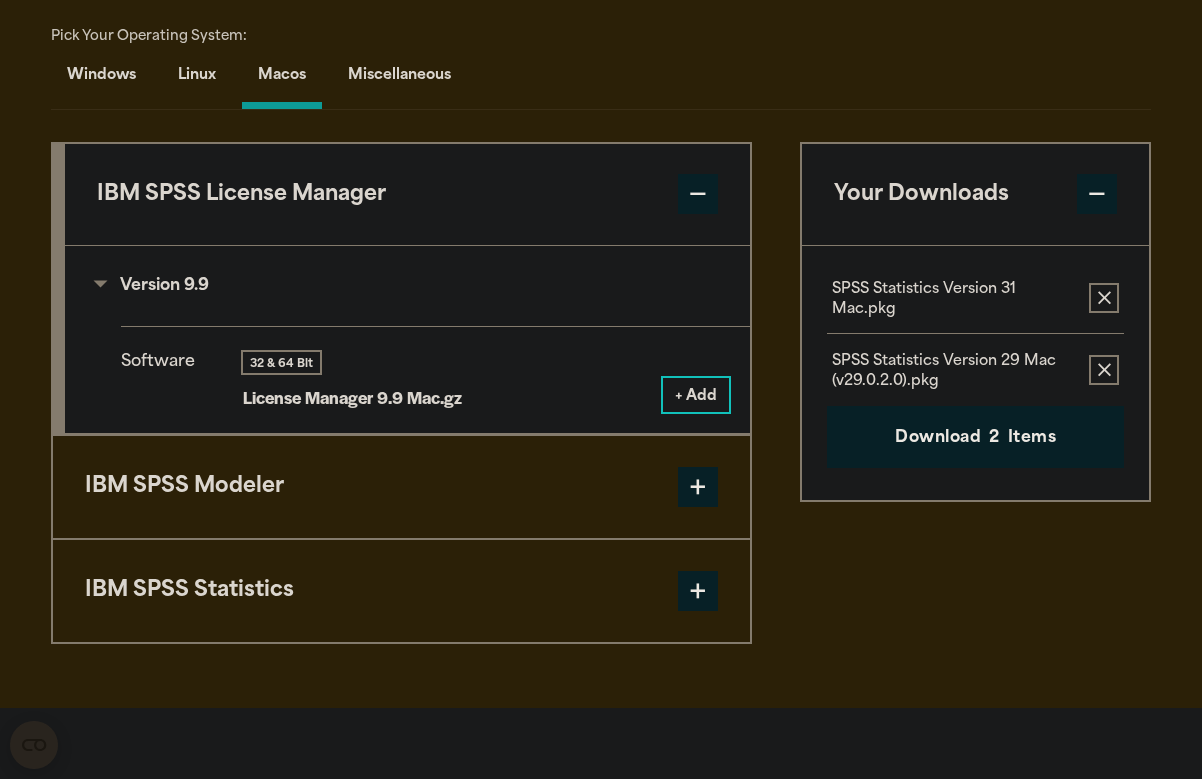 click on "IBM SPSS Modeler" at bounding box center [401, 487] 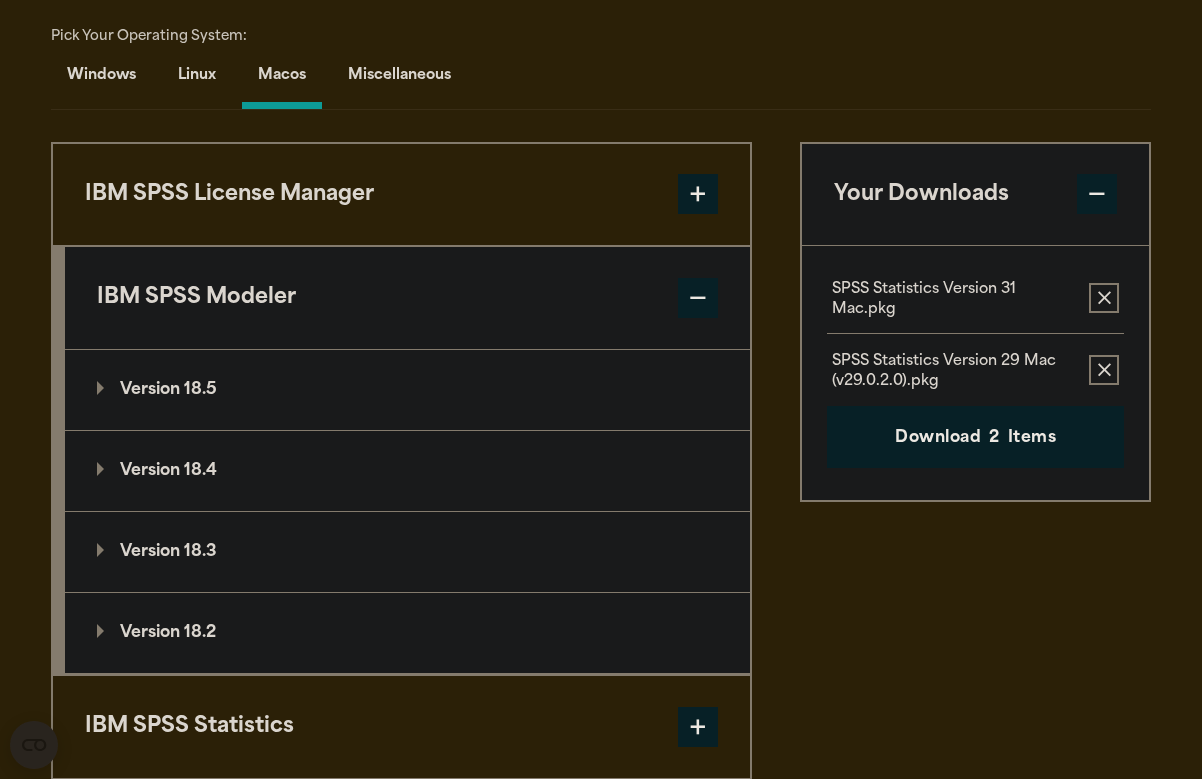 click on "IBM SPSS Modeler" at bounding box center (407, 298) 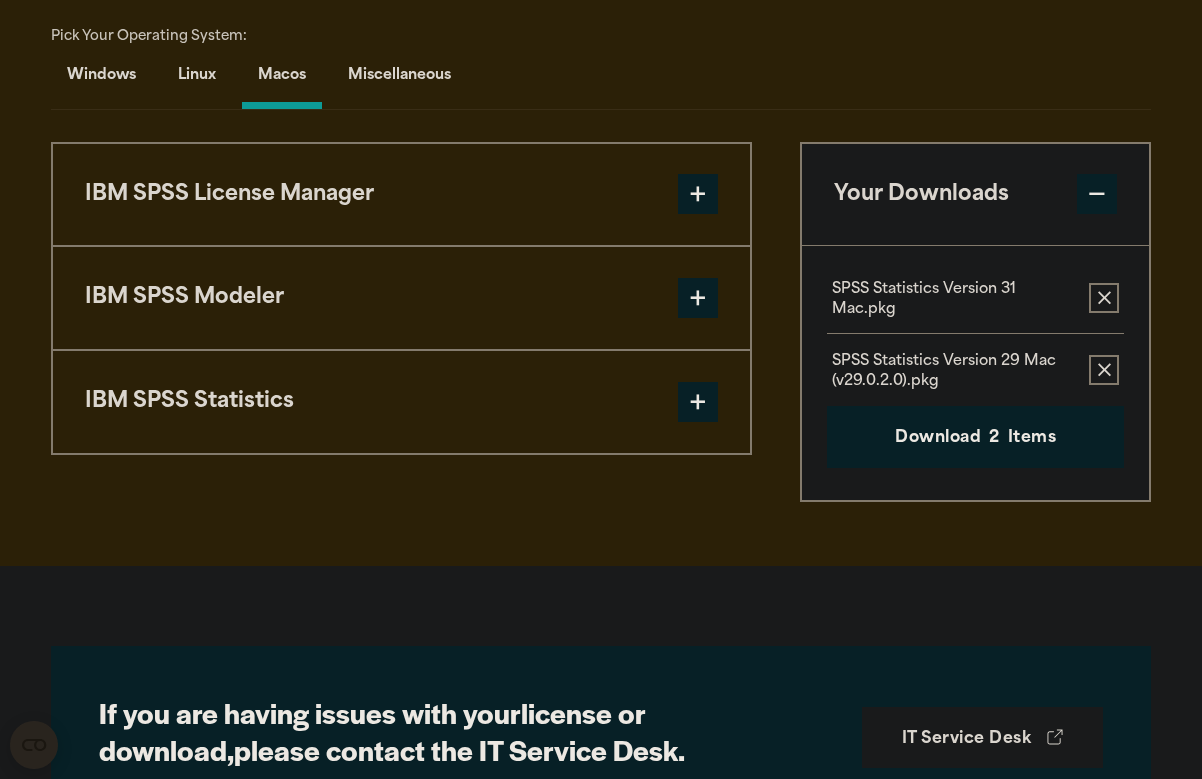 click on "IBM SPSS License Manager" at bounding box center (401, 195) 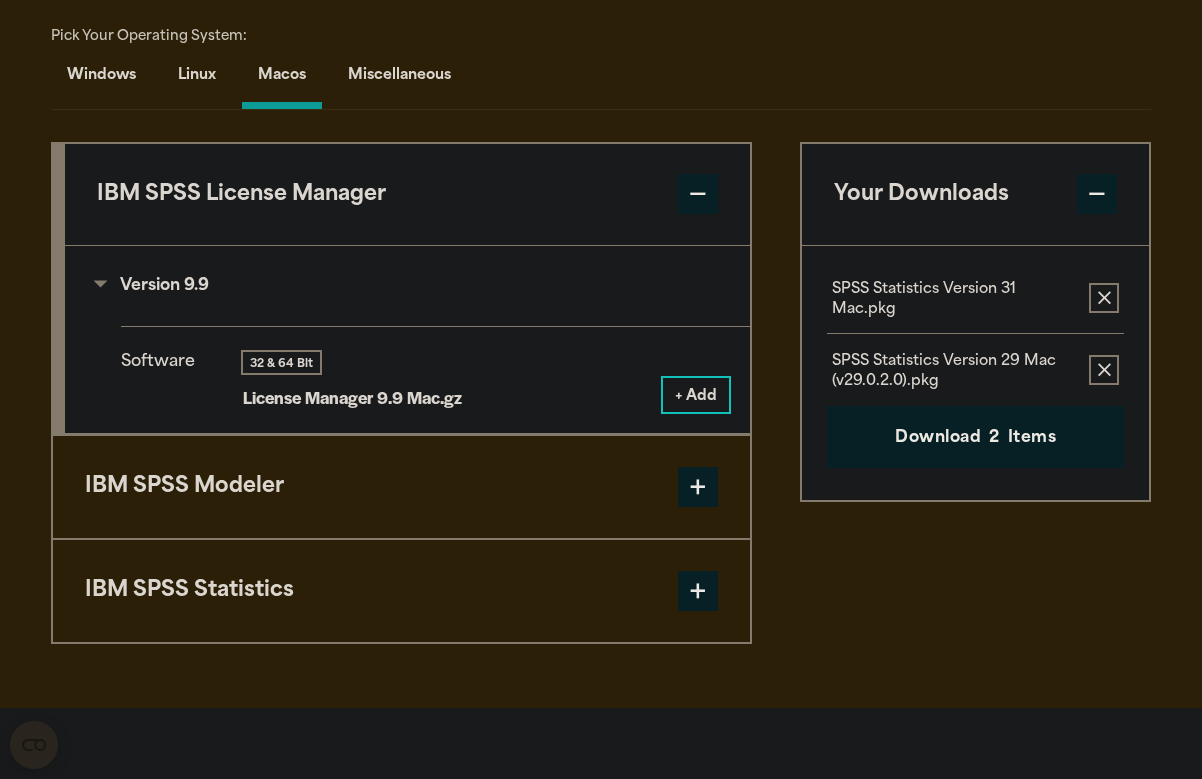 click on "+ Add" at bounding box center (696, 395) 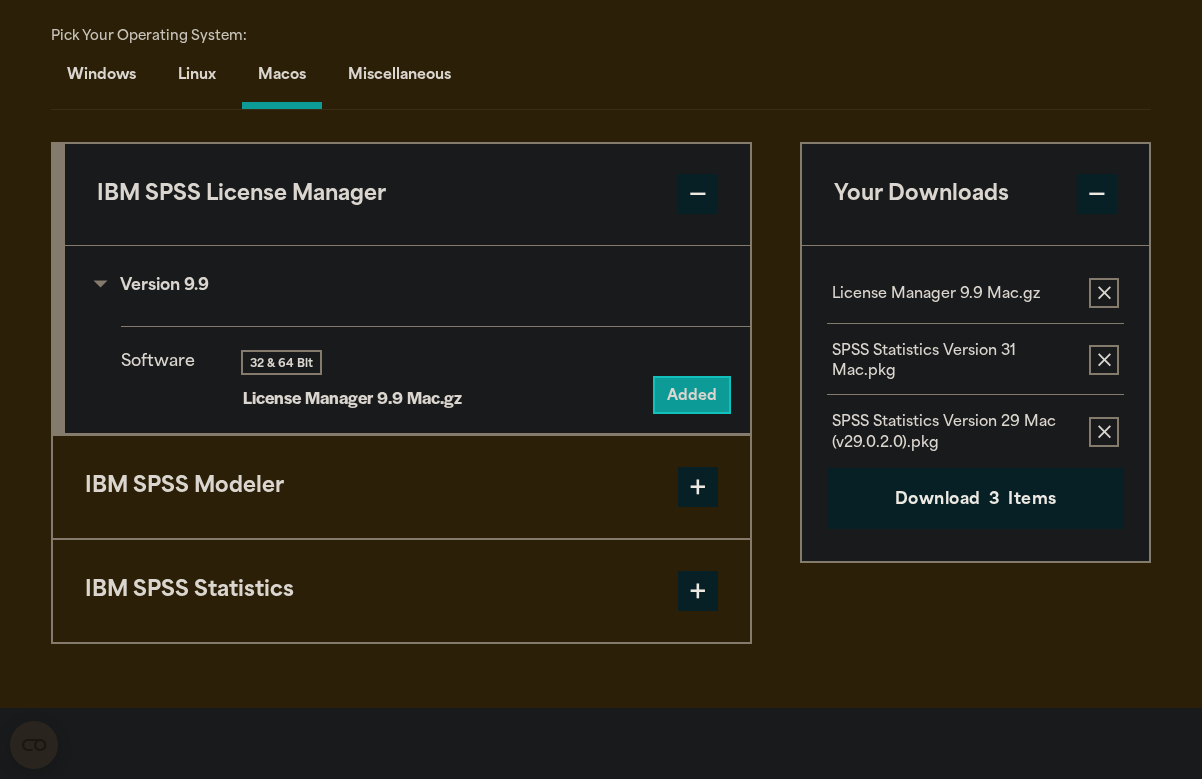 click on "License Manager 9.9 Mac.gz" at bounding box center [352, 397] 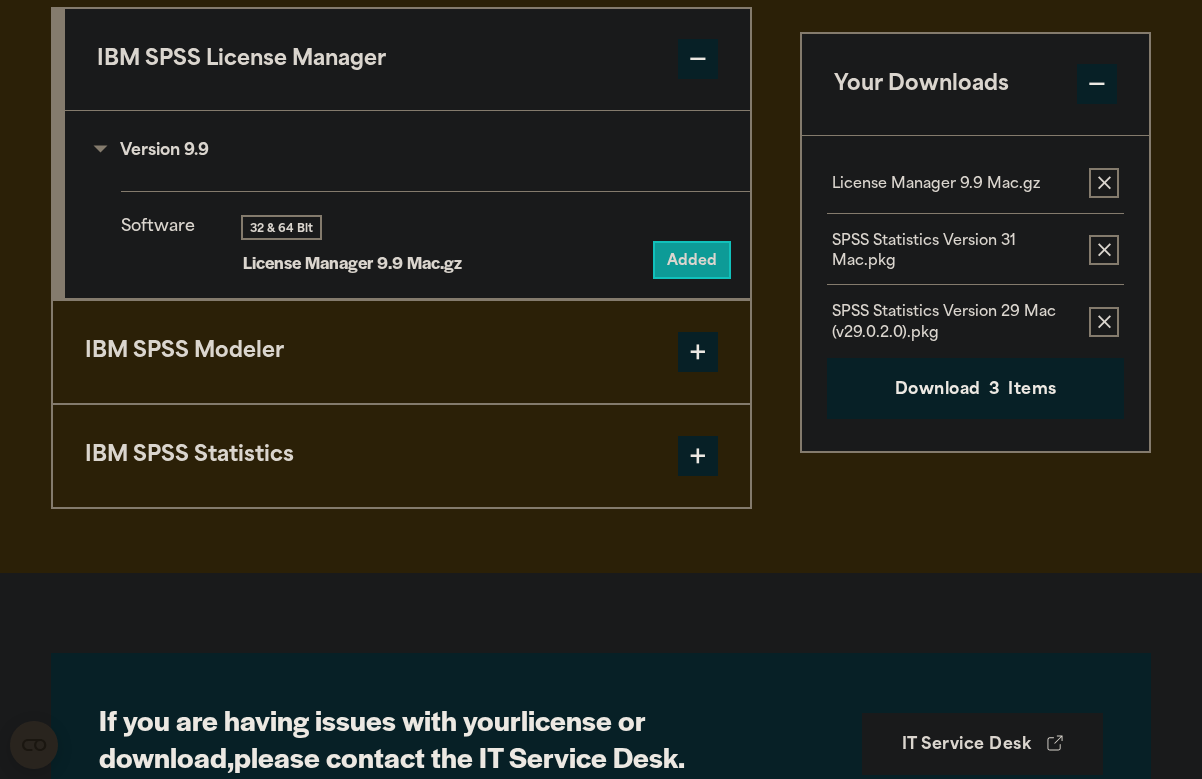 scroll, scrollTop: 1379, scrollLeft: 0, axis: vertical 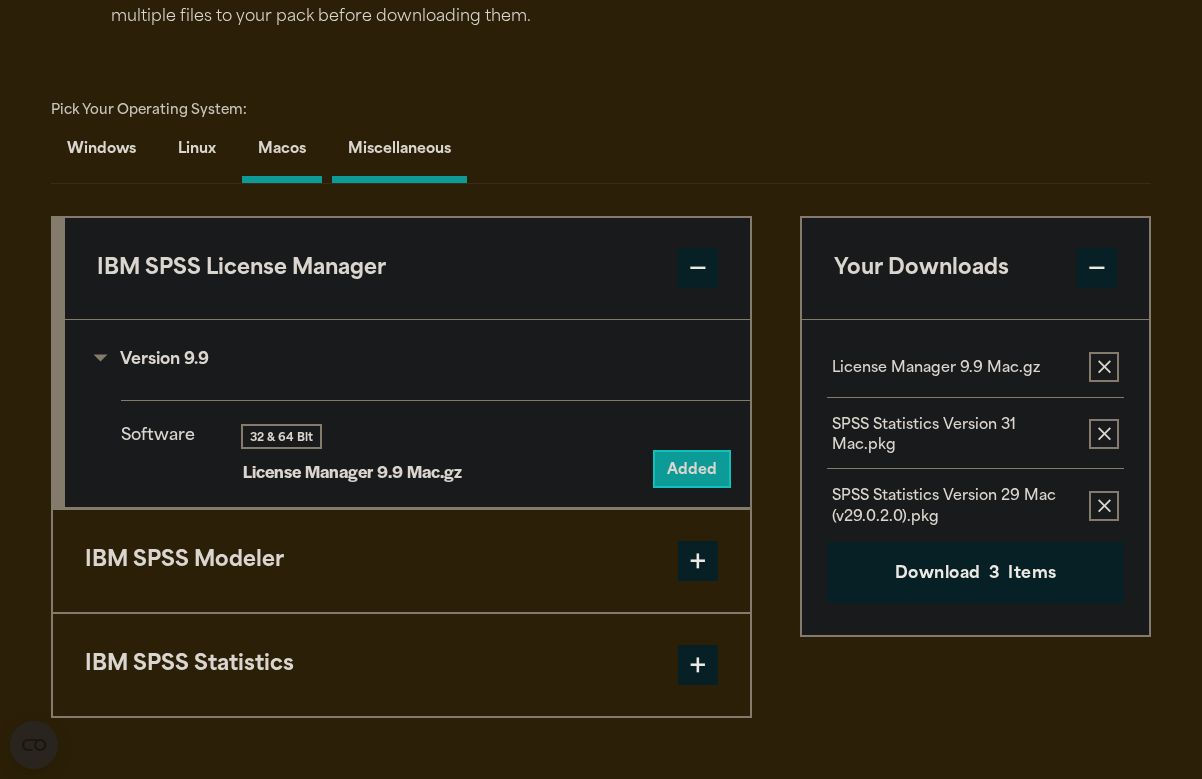 click on "Miscellaneous" at bounding box center [399, 154] 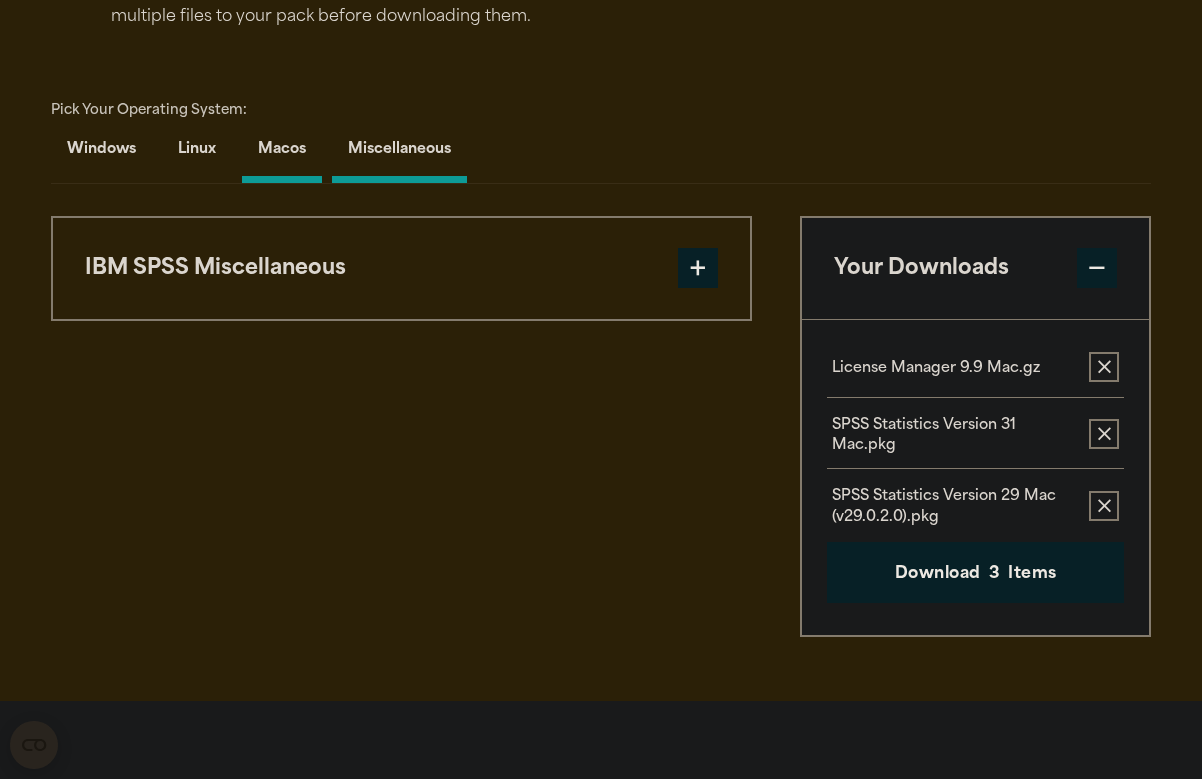click on "Macos" at bounding box center [282, 154] 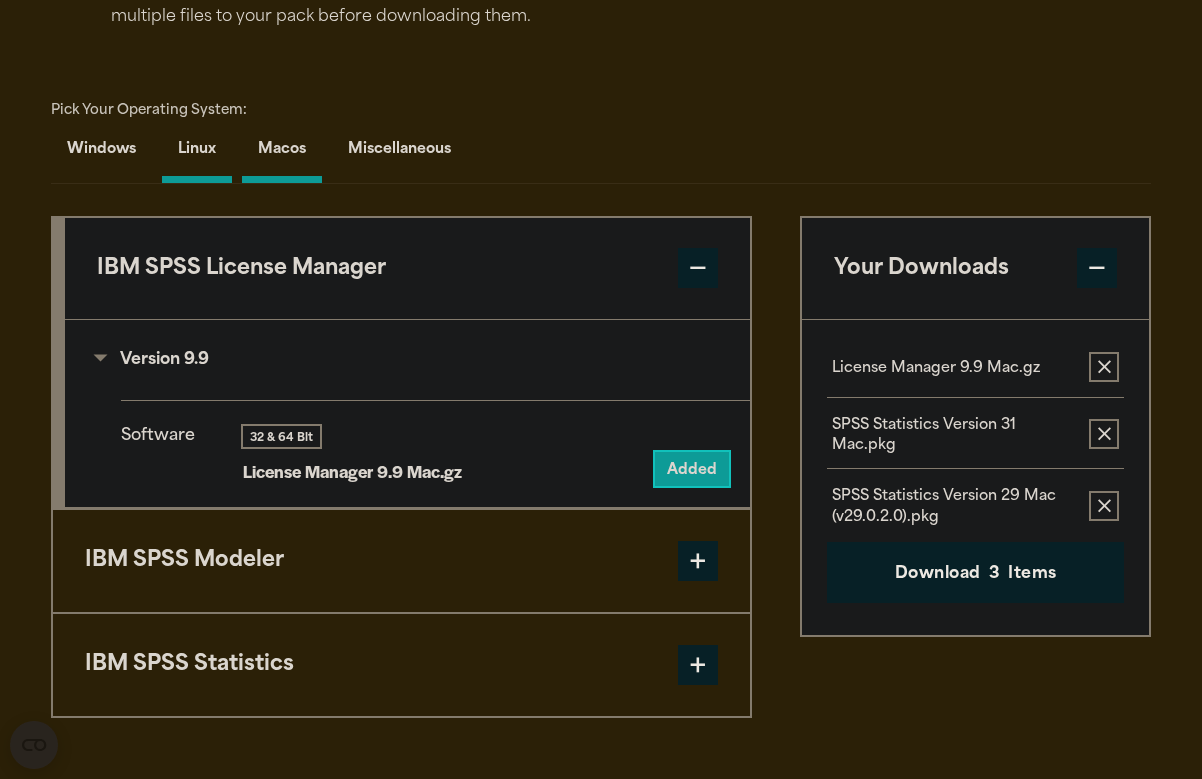 click on "Linux" at bounding box center [197, 154] 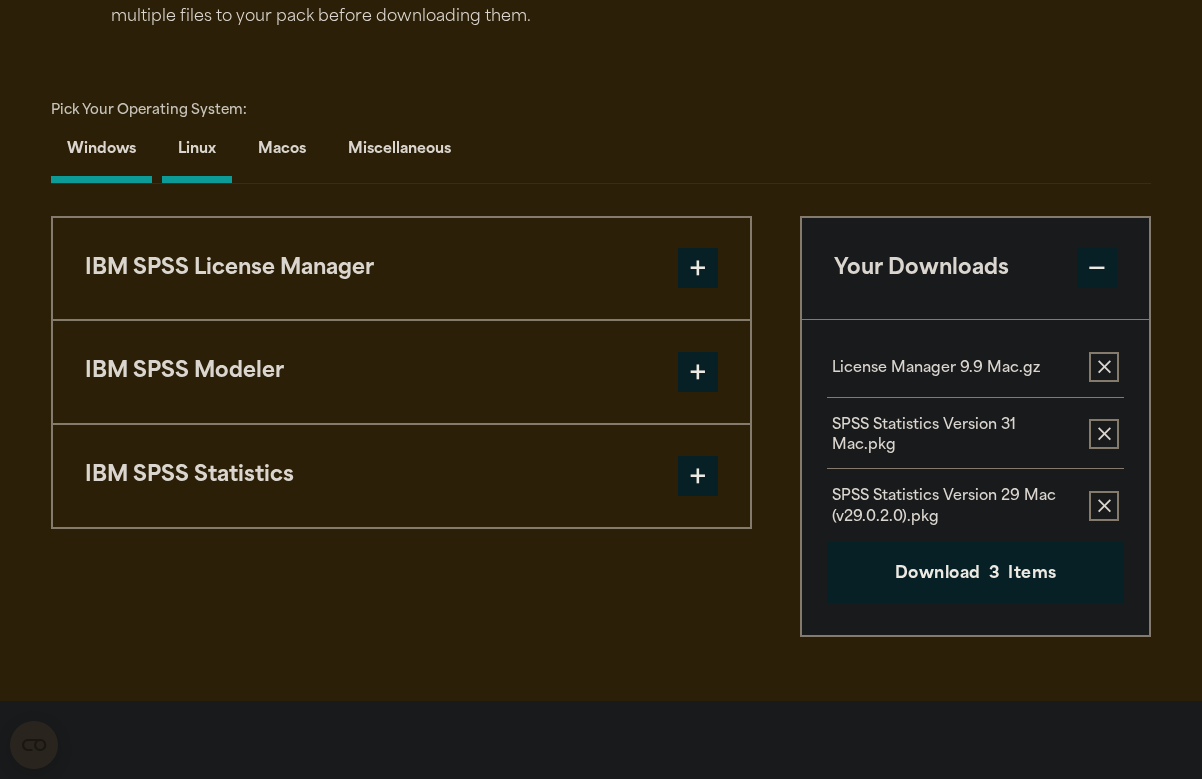 click on "Windows" at bounding box center (101, 154) 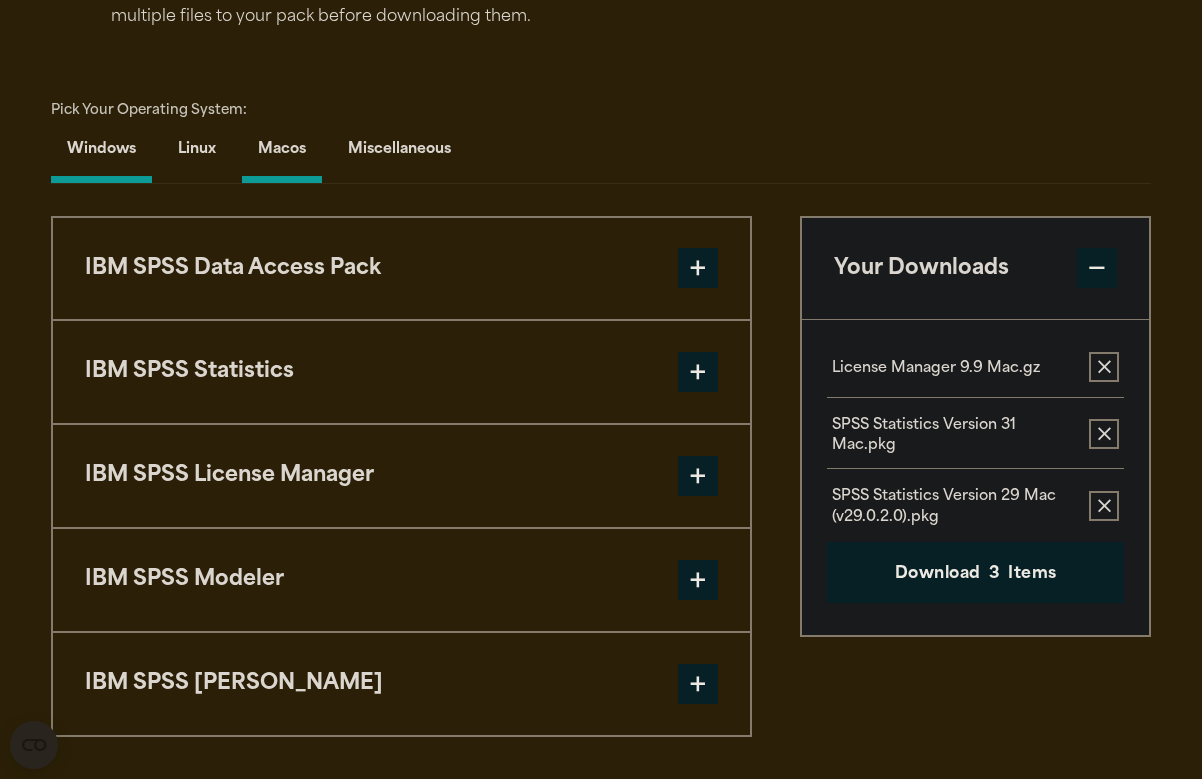 click on "Macos" at bounding box center (282, 154) 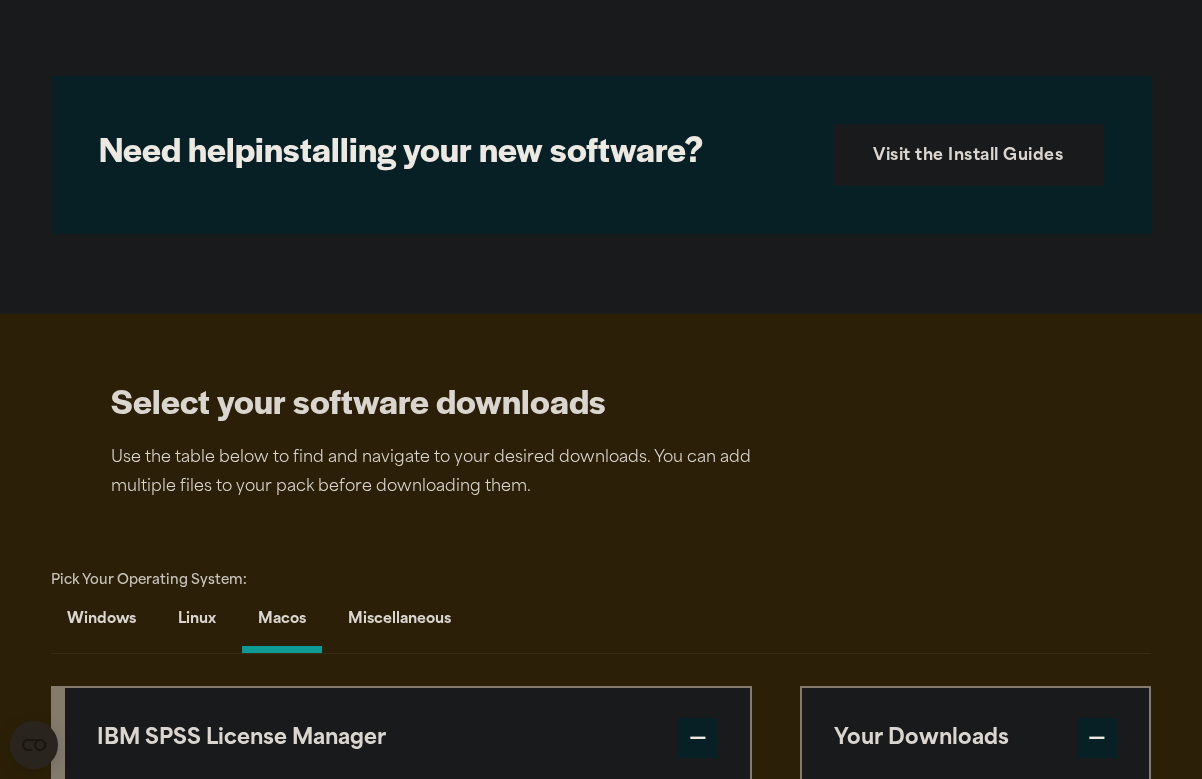 scroll, scrollTop: 866, scrollLeft: 0, axis: vertical 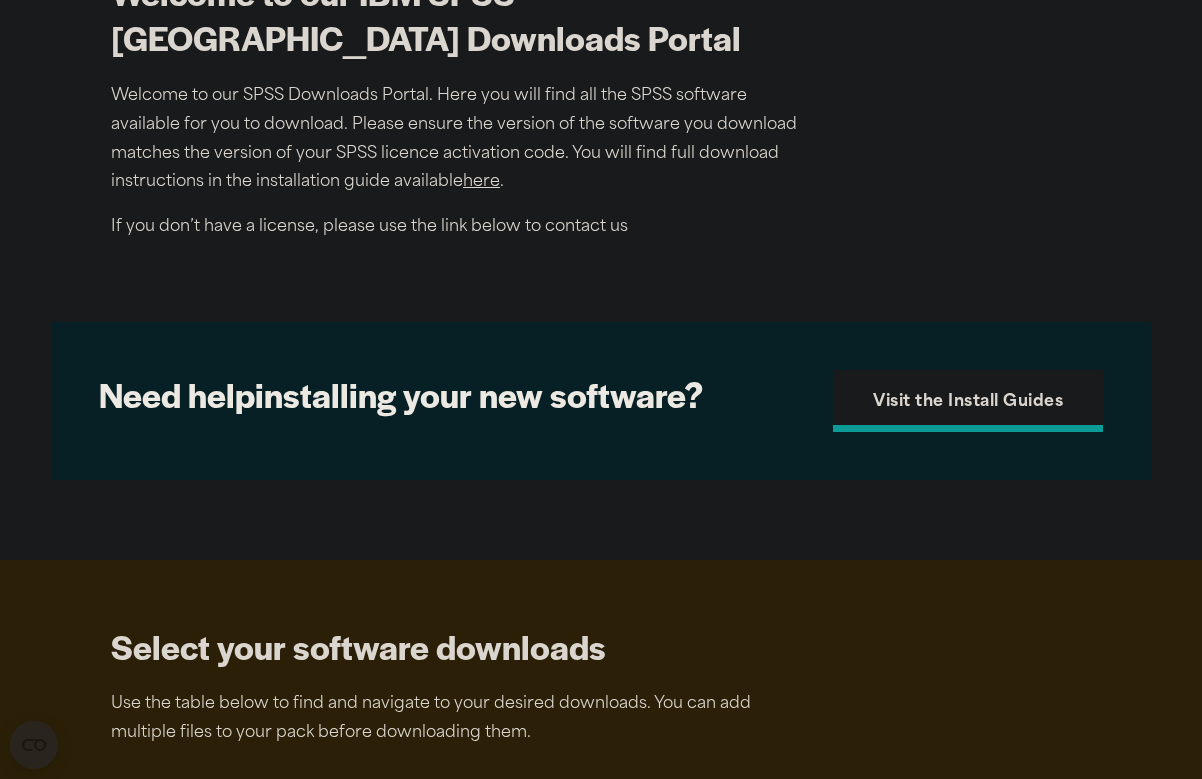 click on "Visit the Install Guides" at bounding box center [968, 403] 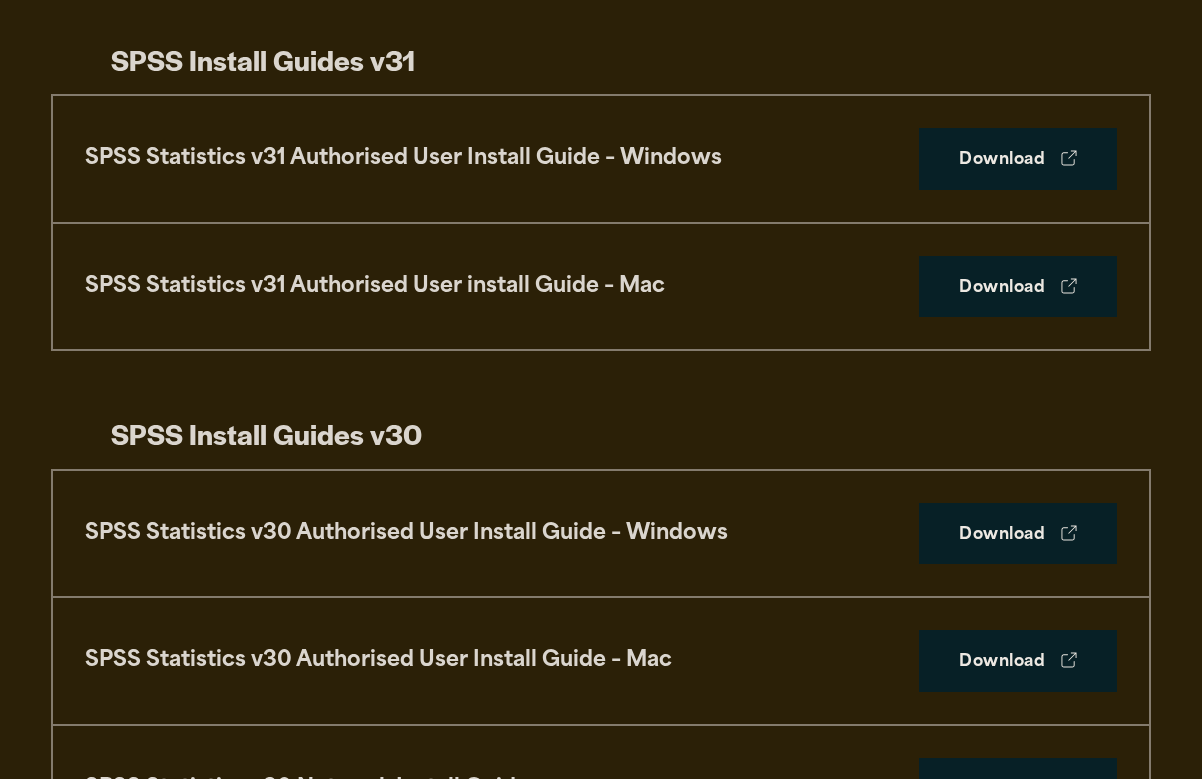 scroll, scrollTop: 0, scrollLeft: 0, axis: both 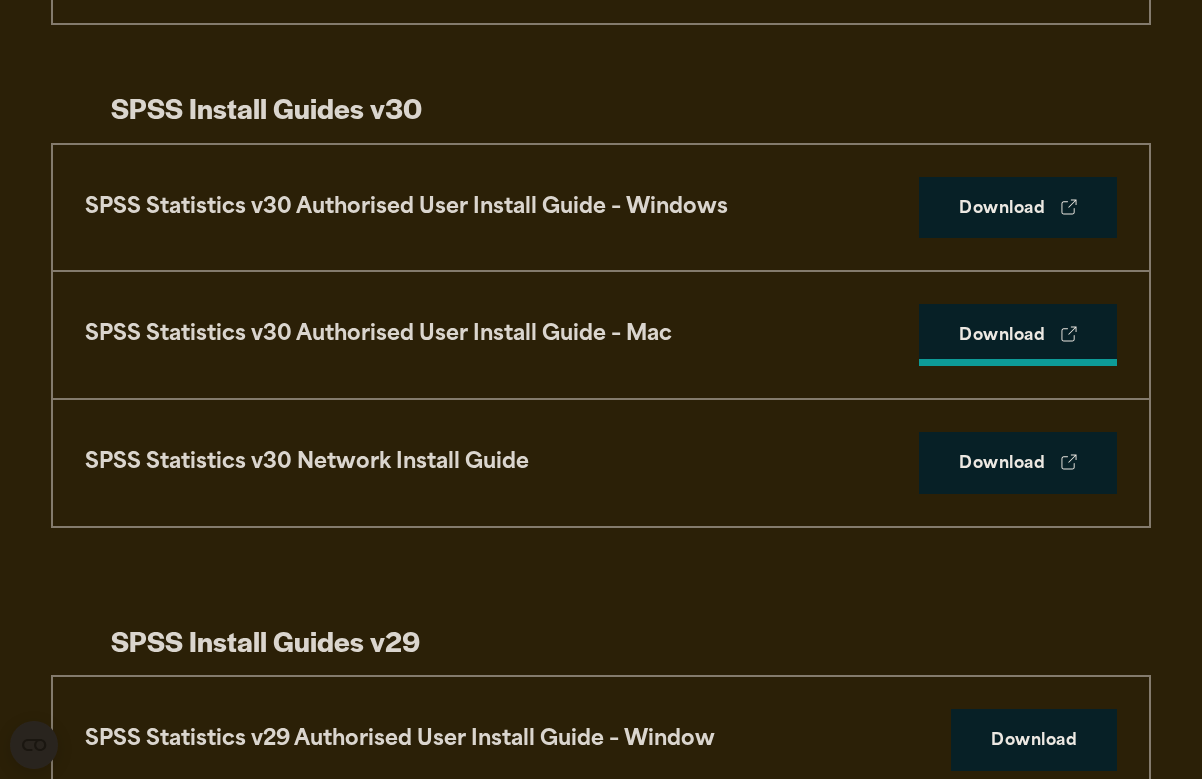 click on "Download" at bounding box center (1018, 335) 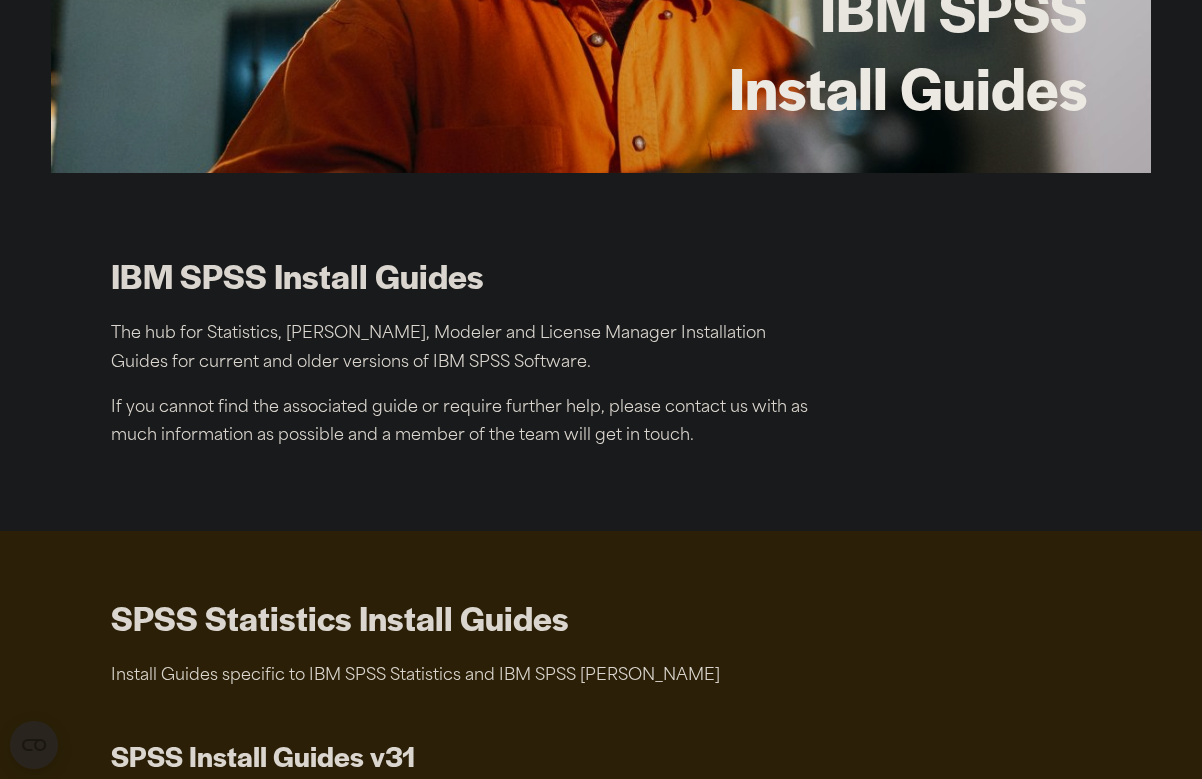 scroll, scrollTop: 0, scrollLeft: 0, axis: both 